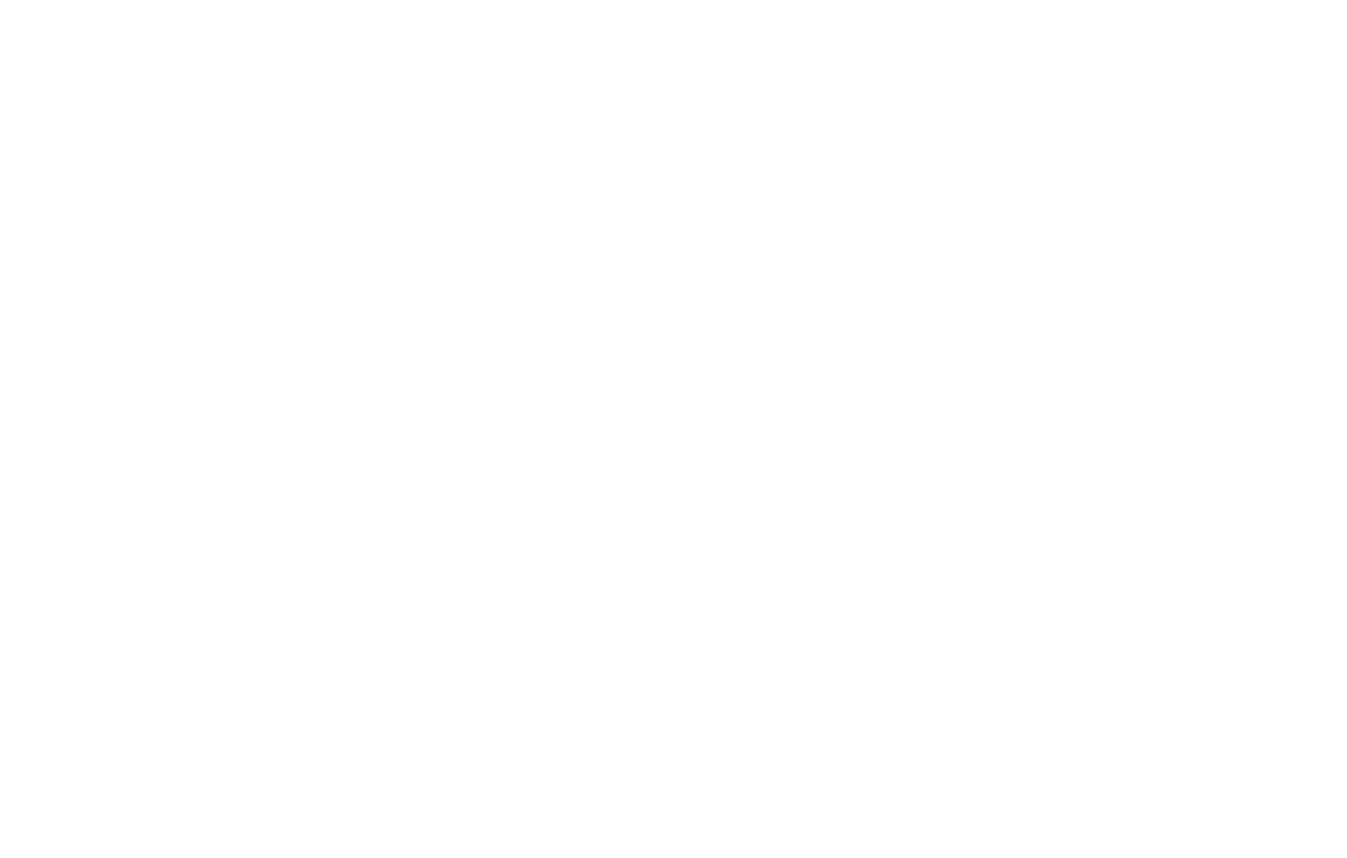 scroll, scrollTop: 0, scrollLeft: 0, axis: both 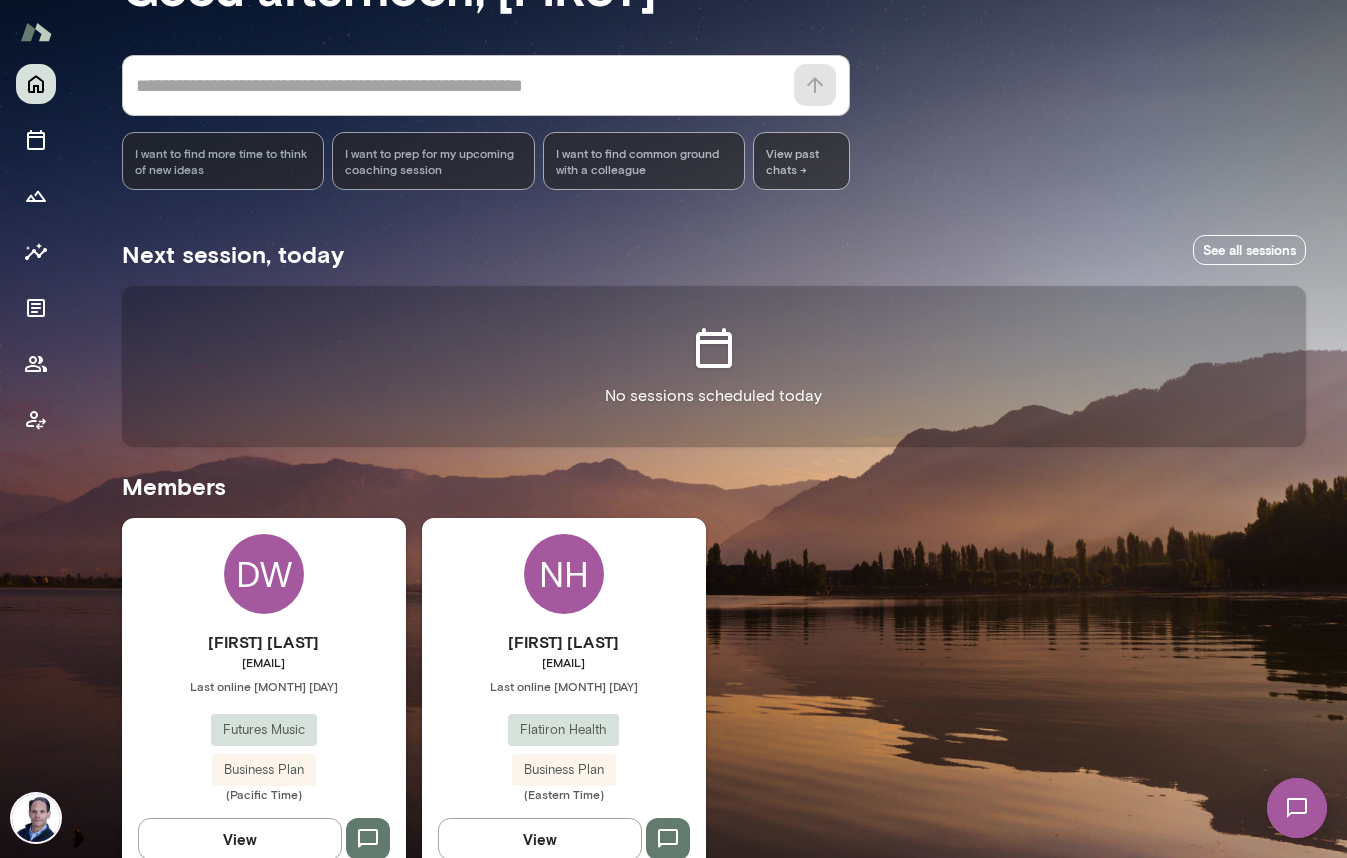 click on "NH" at bounding box center [564, 574] 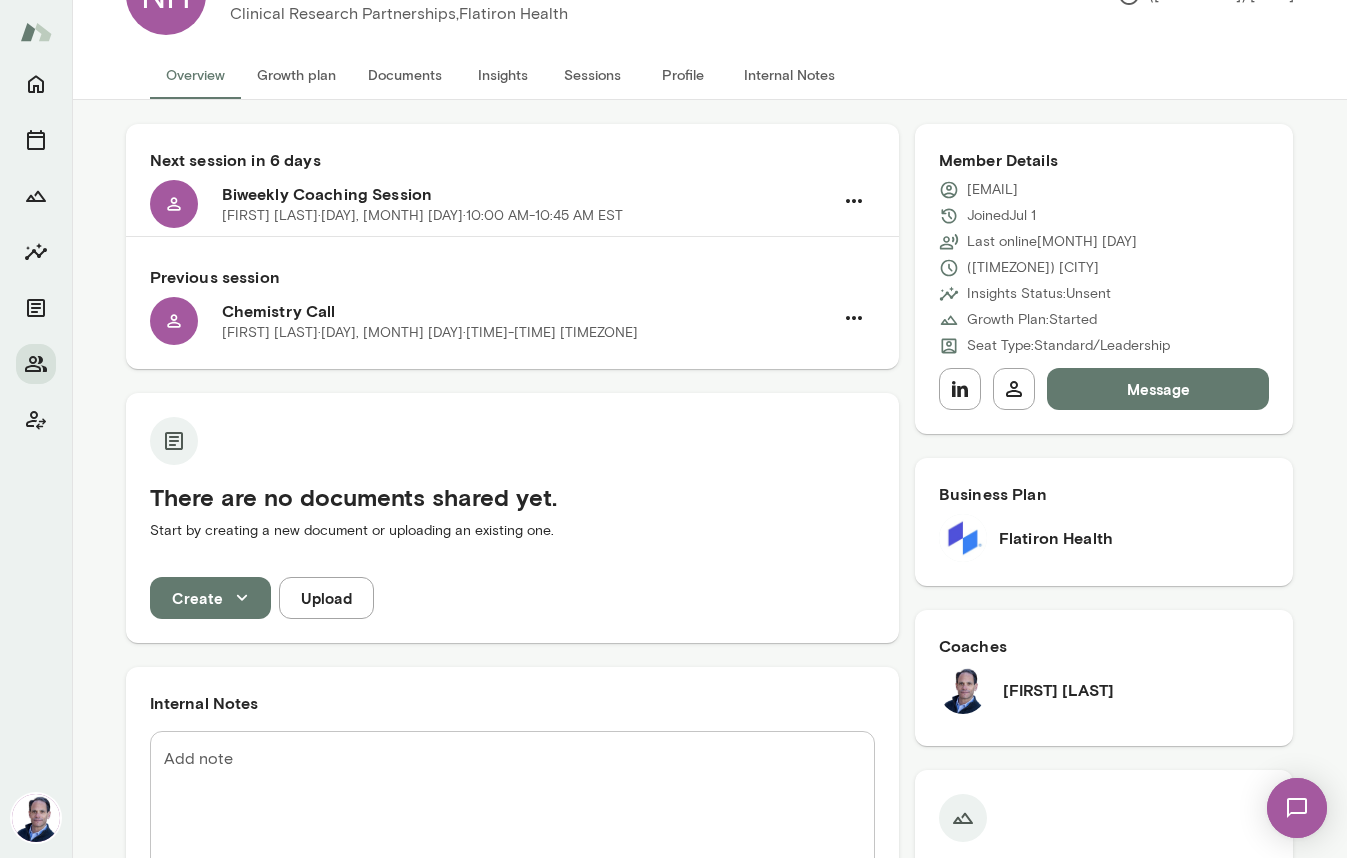 scroll, scrollTop: 0, scrollLeft: 0, axis: both 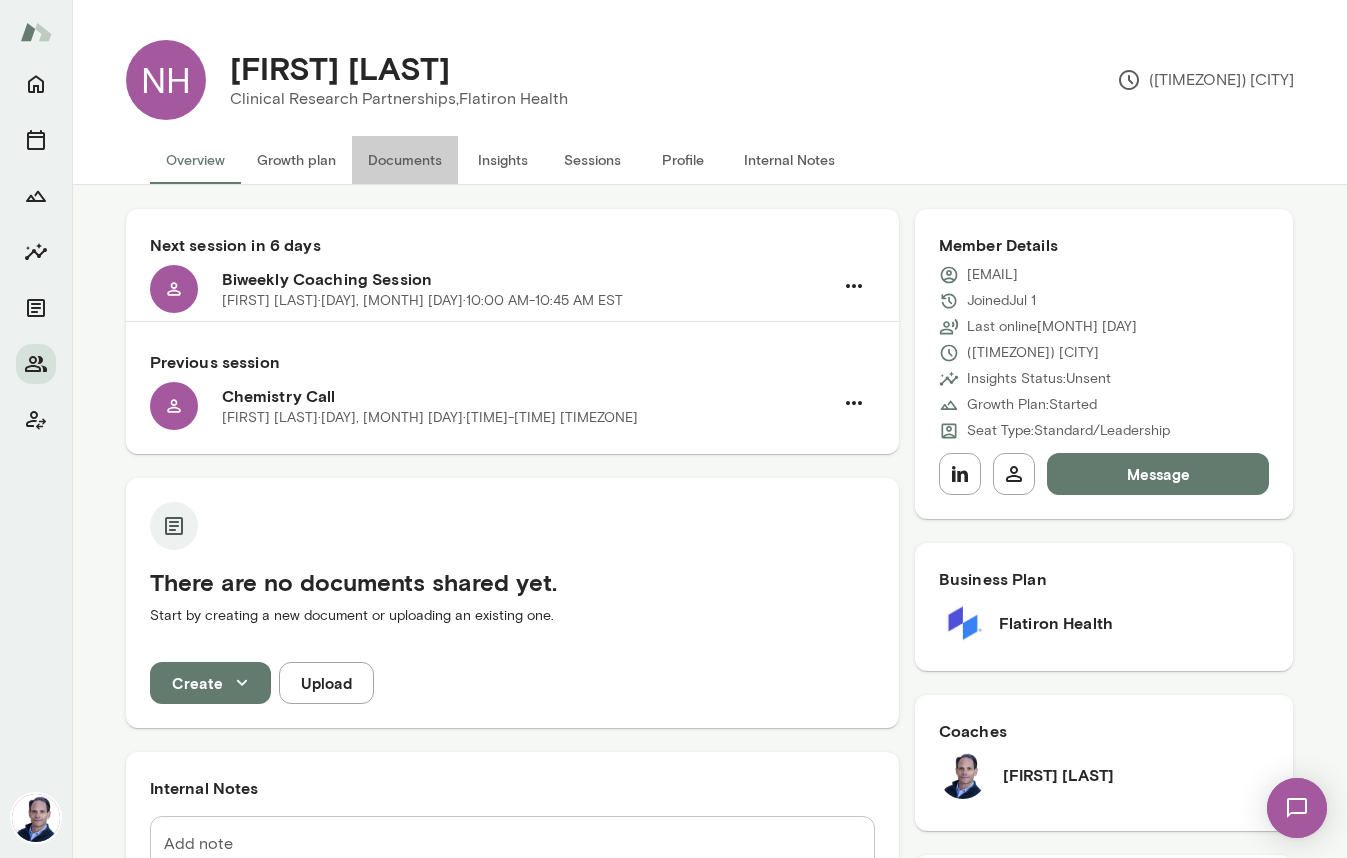 click on "Documents" at bounding box center [405, 160] 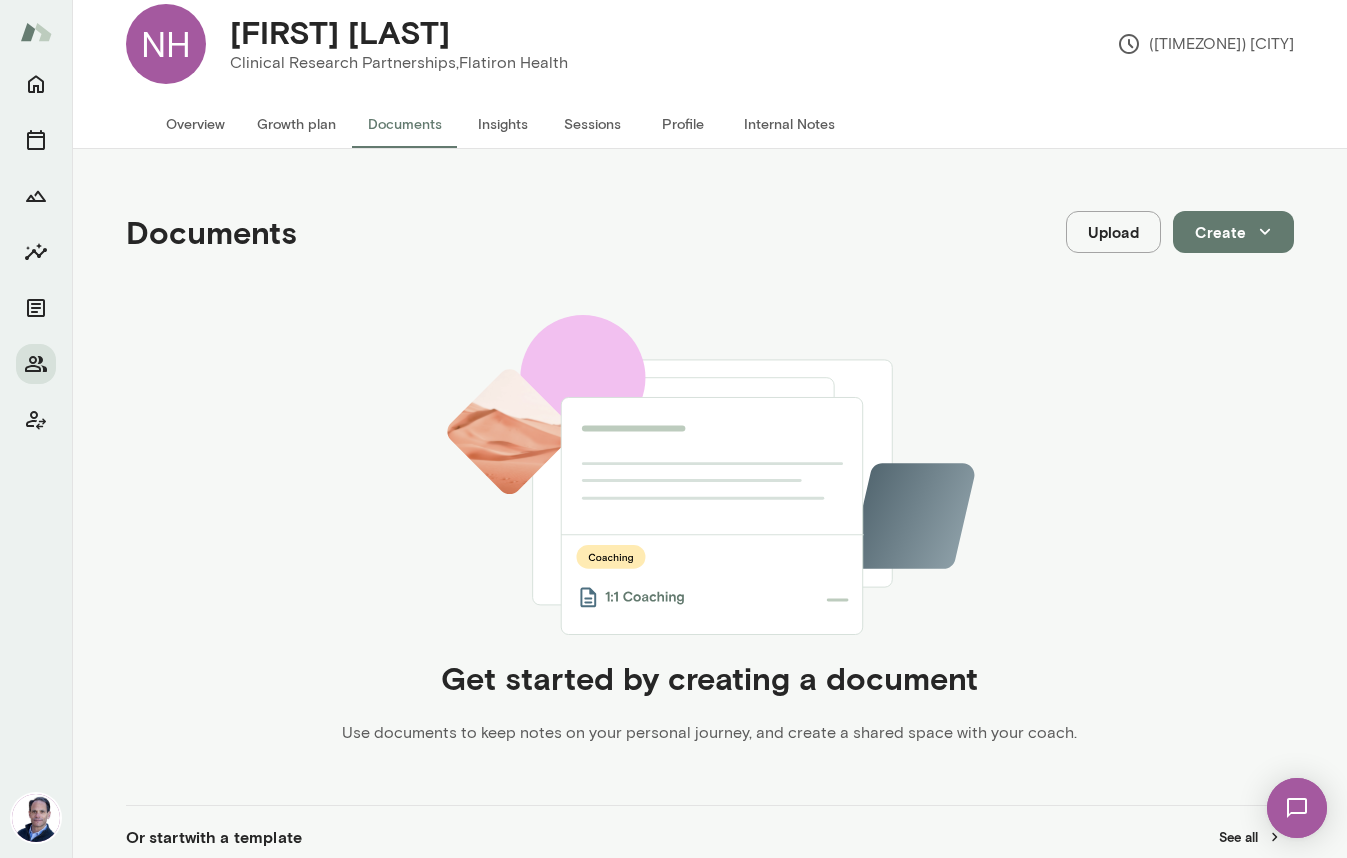 scroll, scrollTop: 52, scrollLeft: 0, axis: vertical 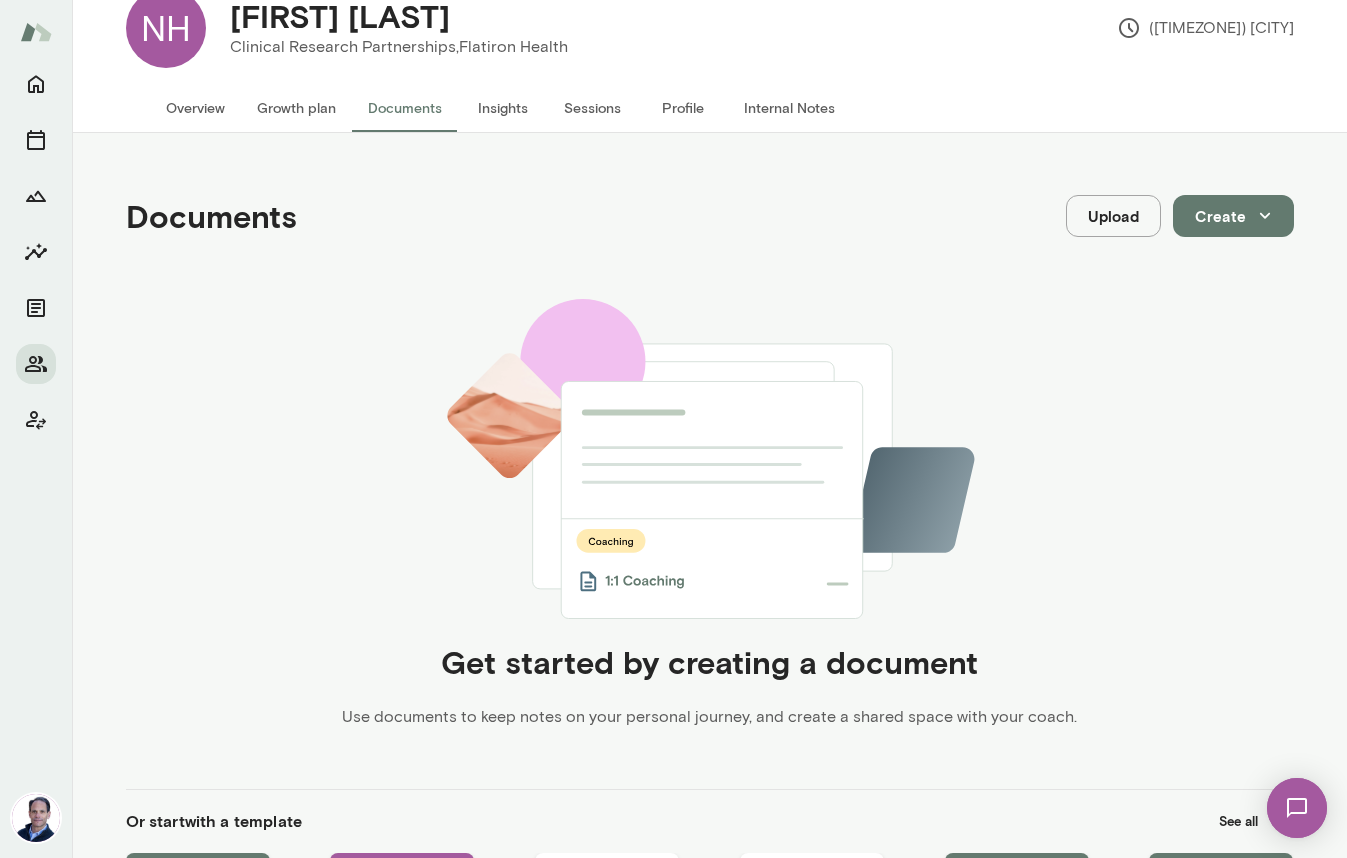 click 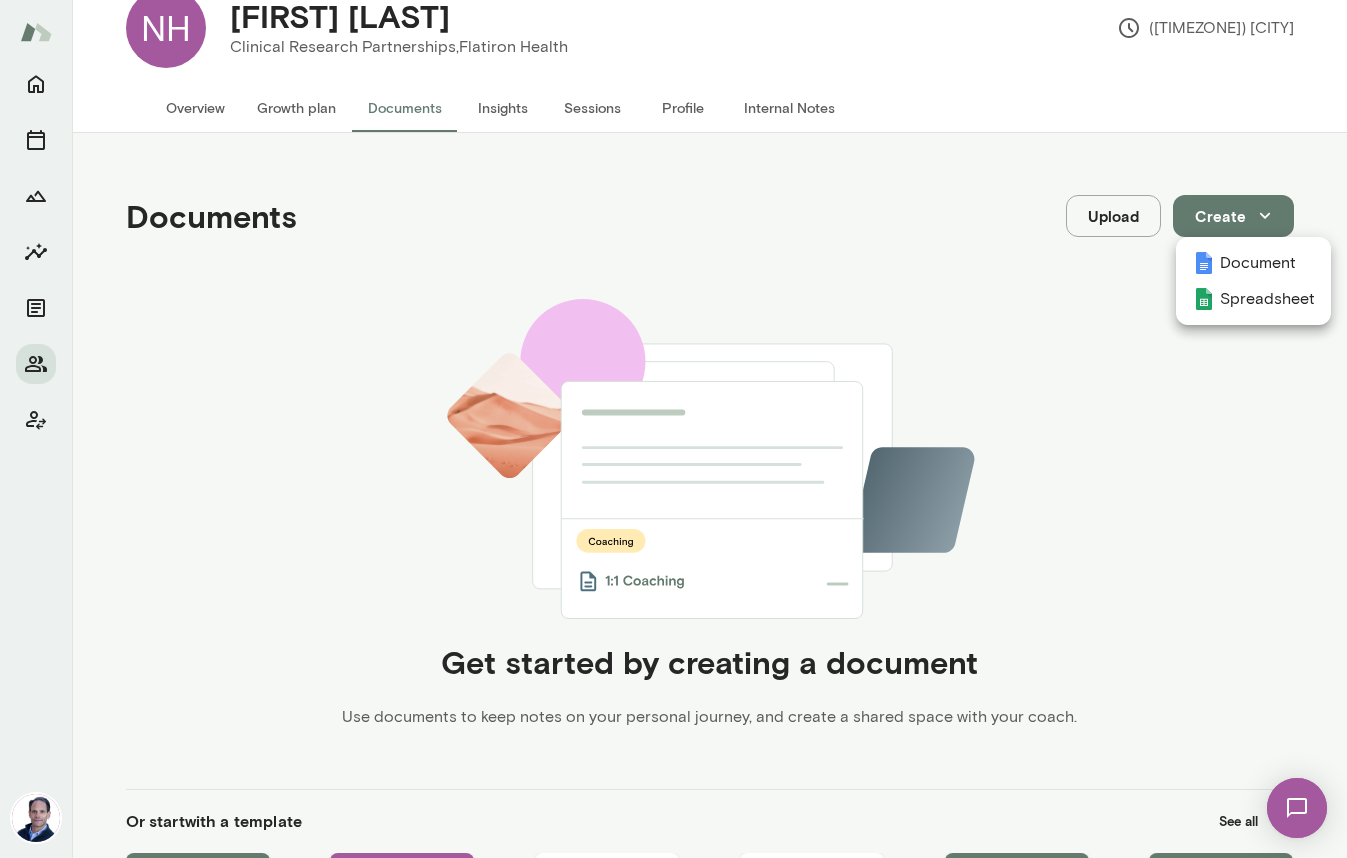 click on "Document" at bounding box center (1253, 263) 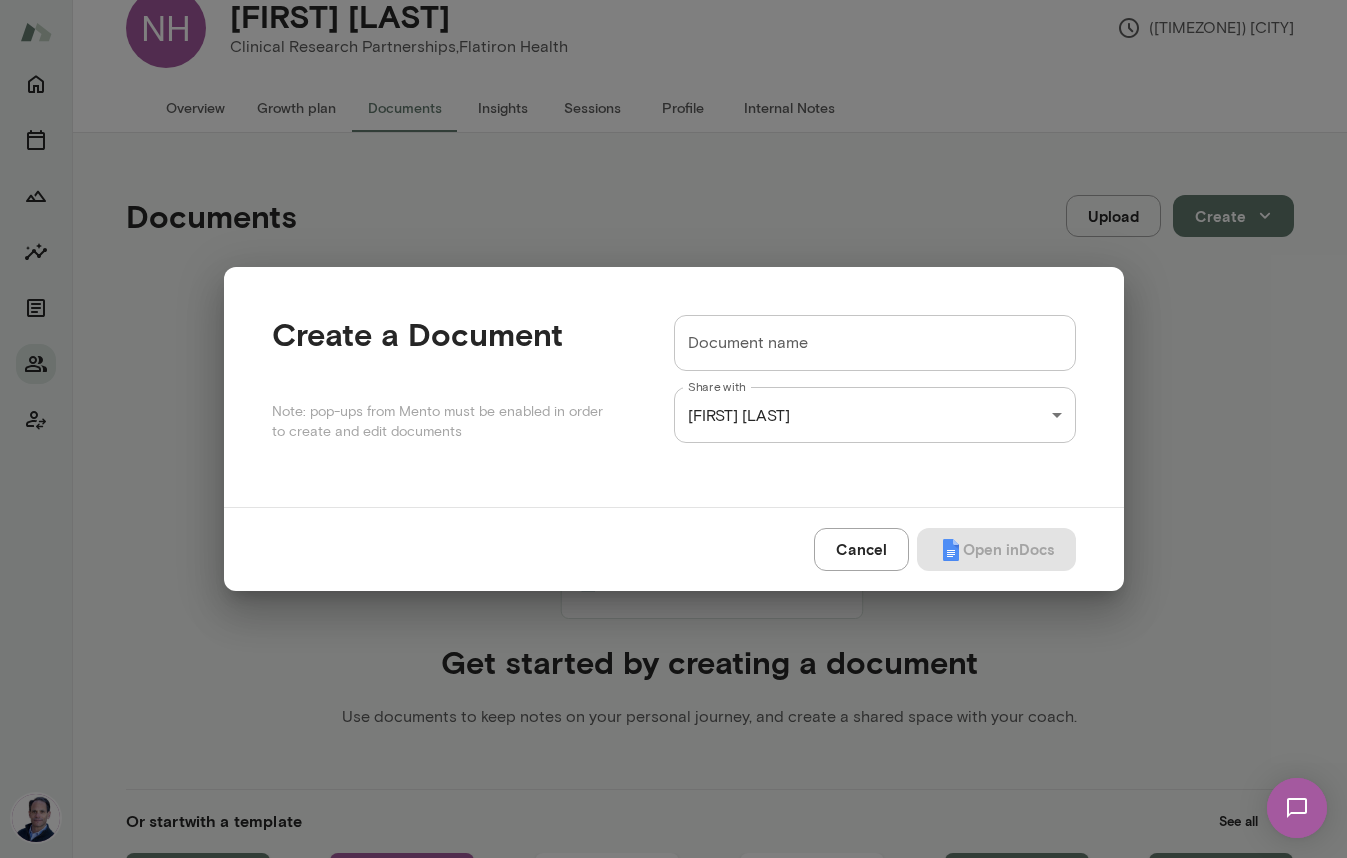 click on "Document name" at bounding box center (875, 343) 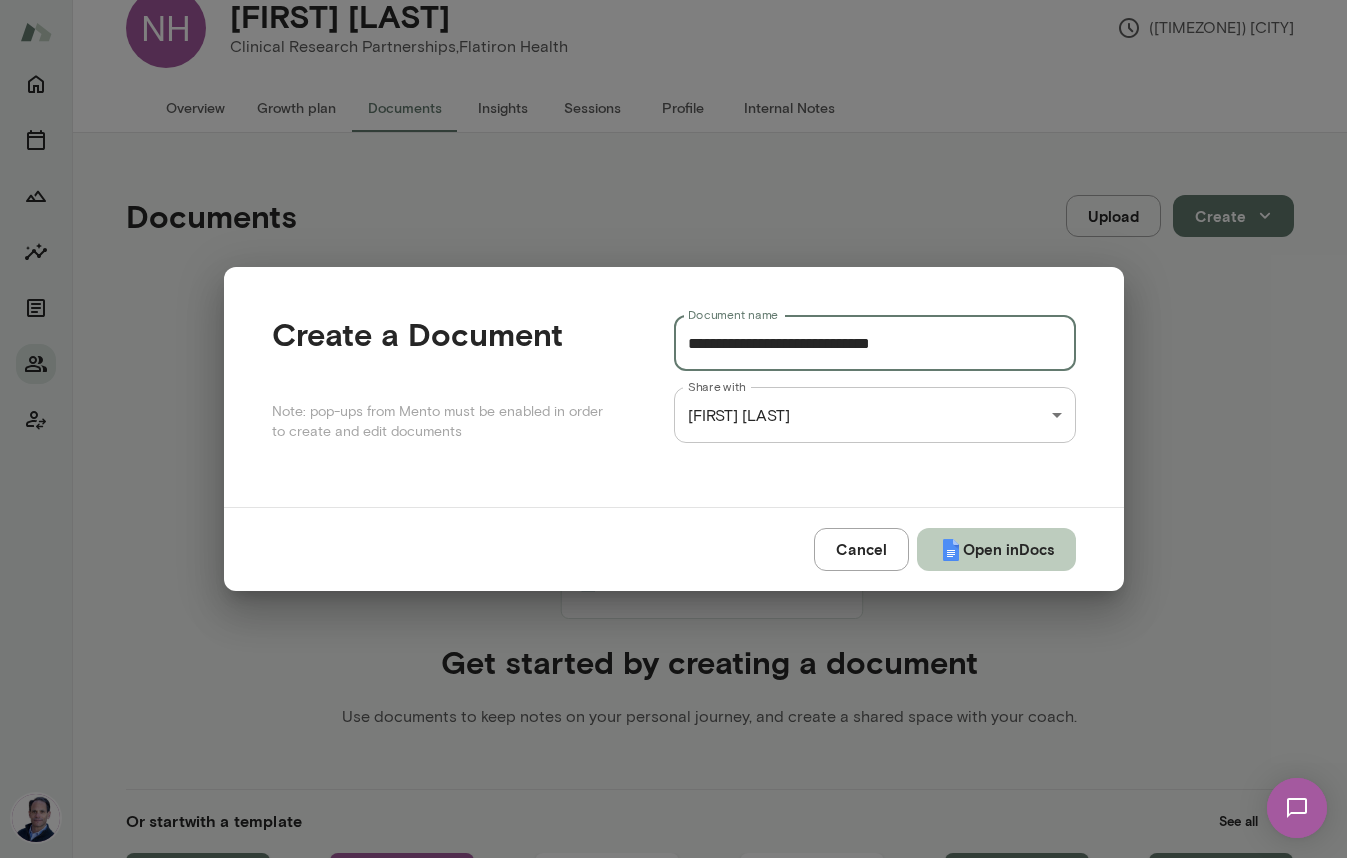 type on "**********" 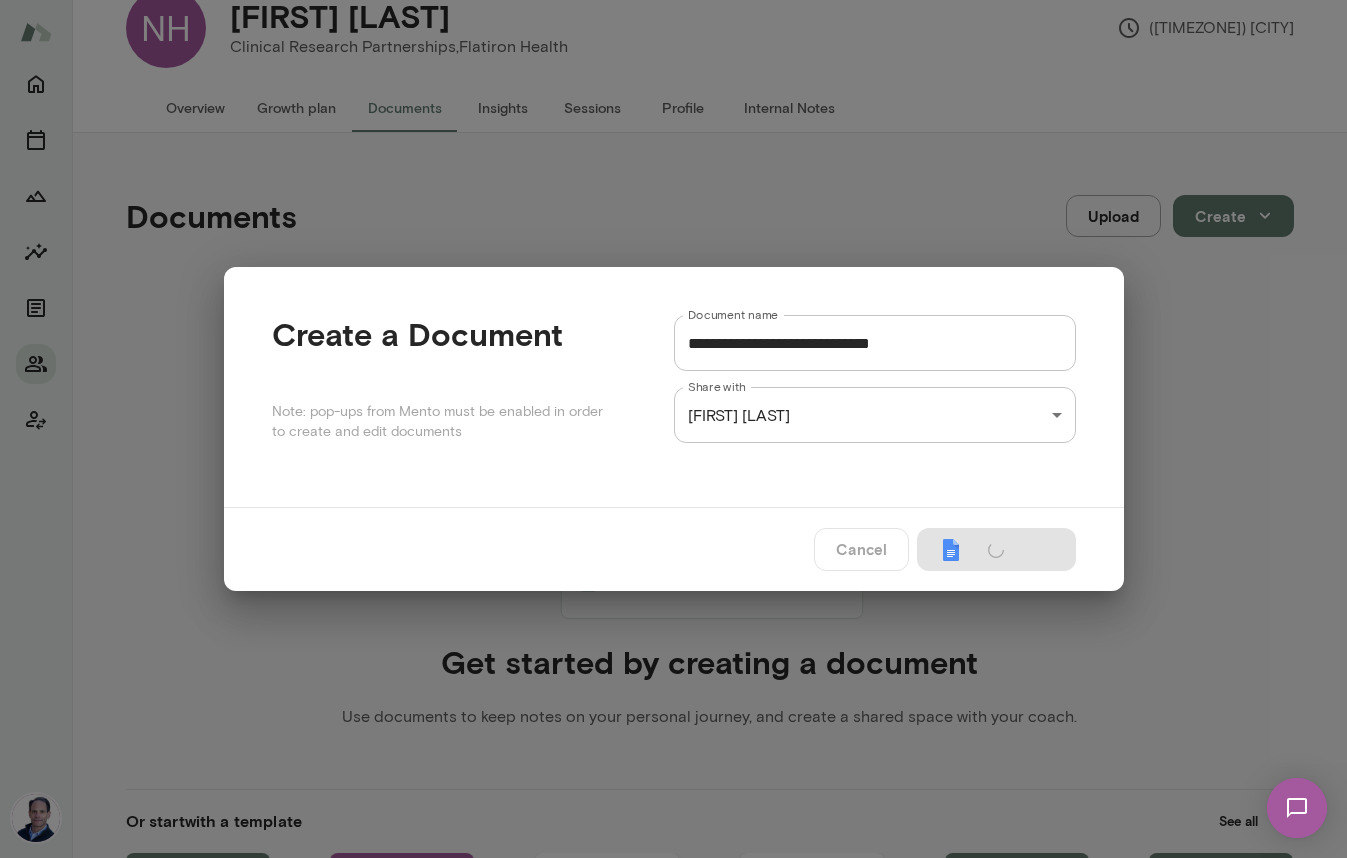 type 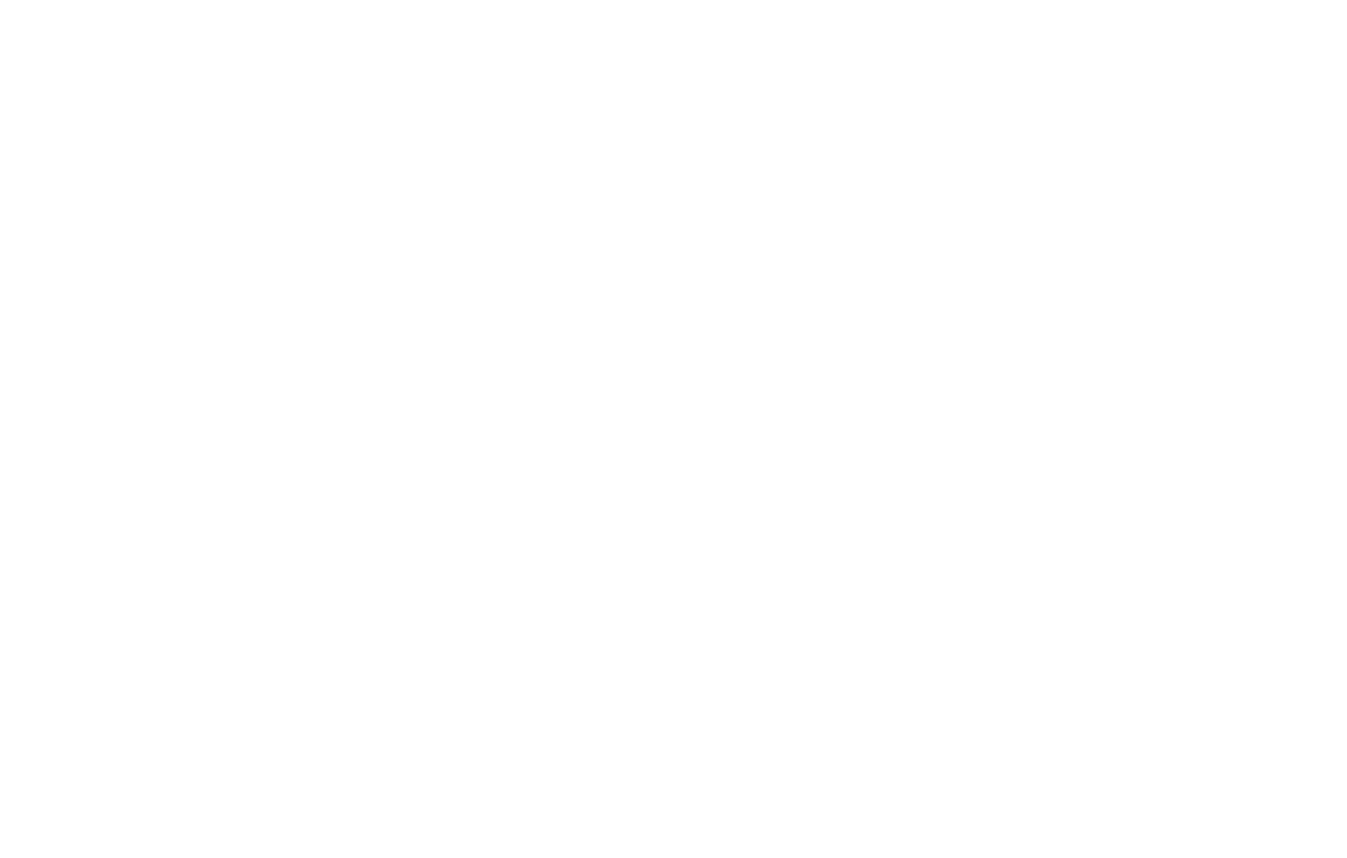 scroll, scrollTop: 0, scrollLeft: 0, axis: both 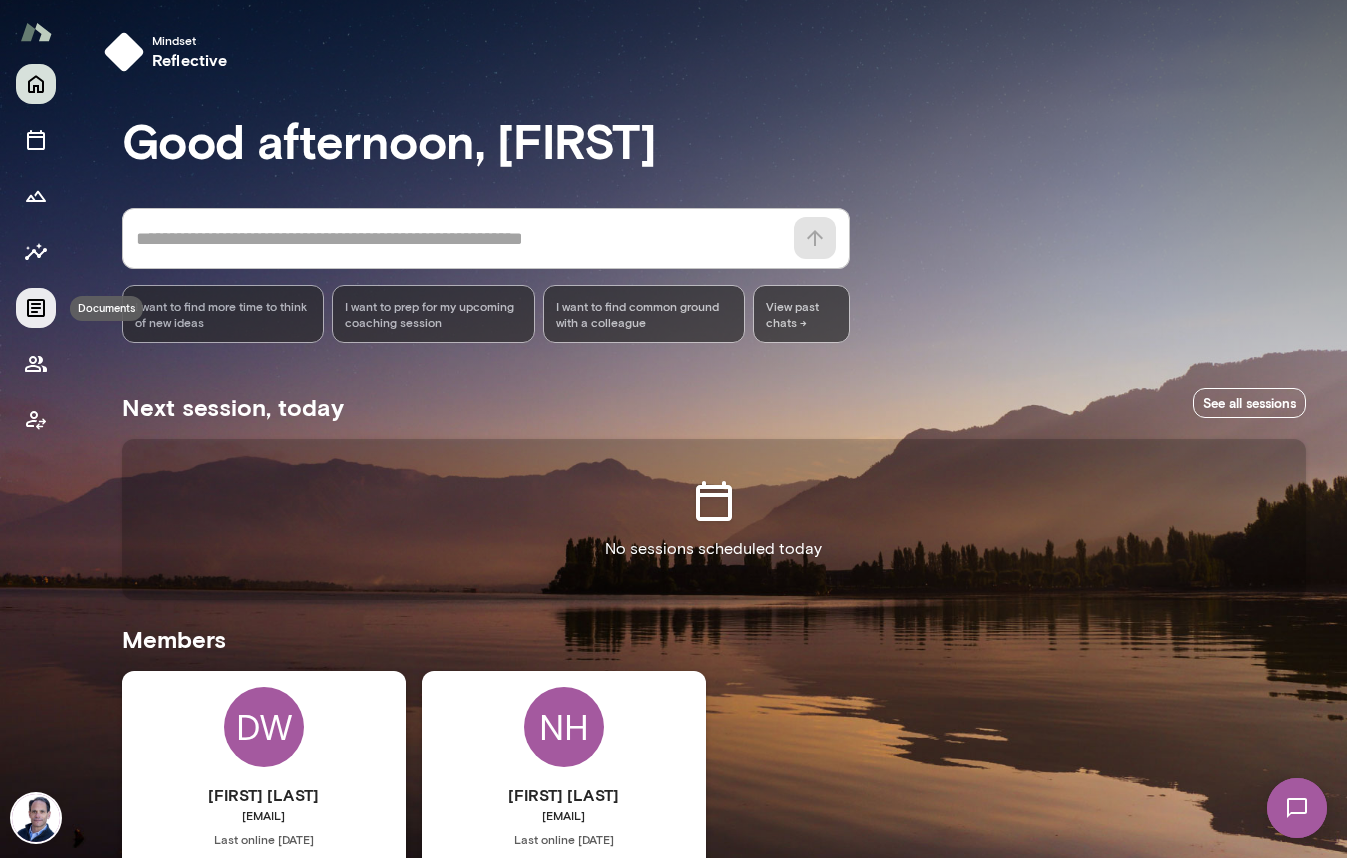 click 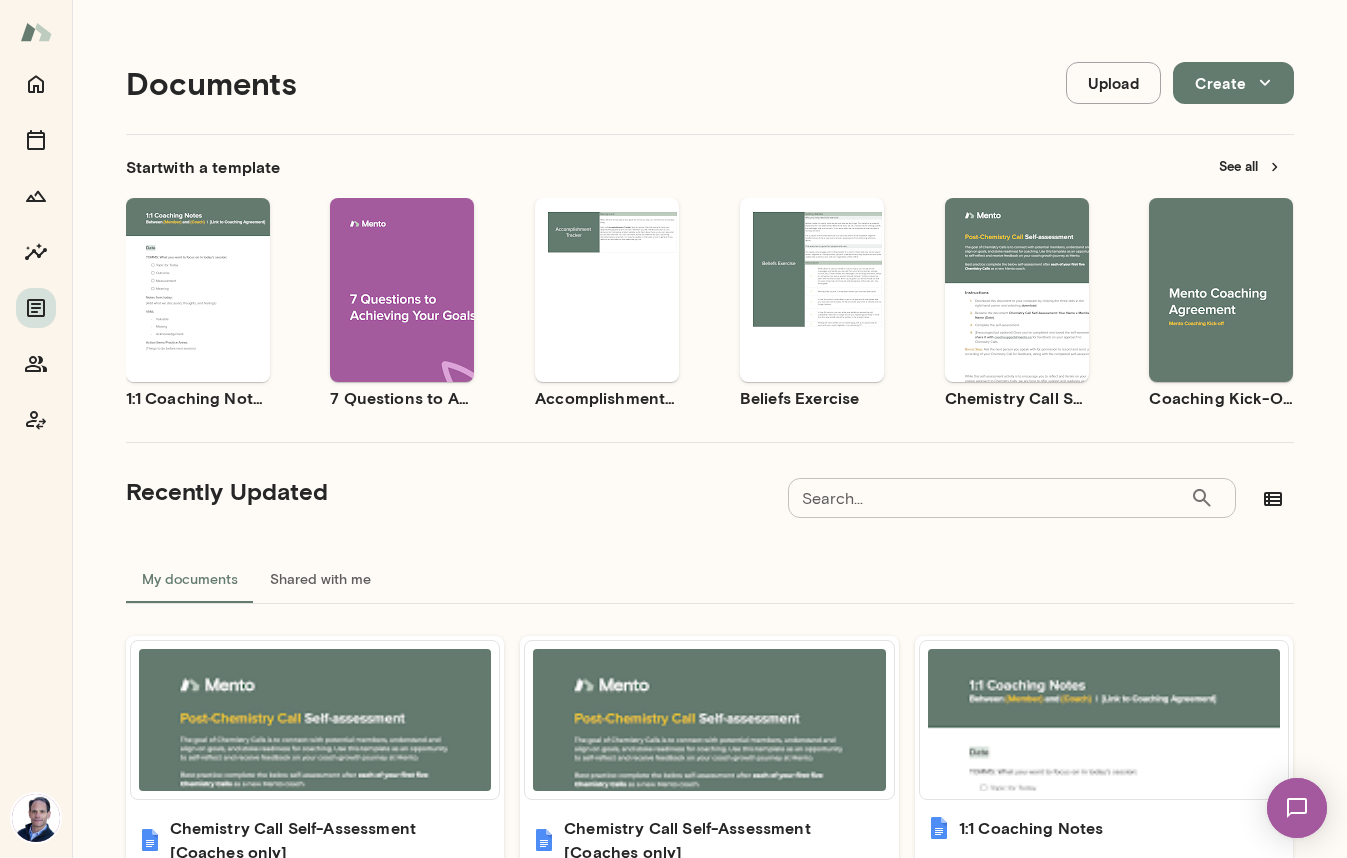 click on "Use template Preview" at bounding box center (198, 290) 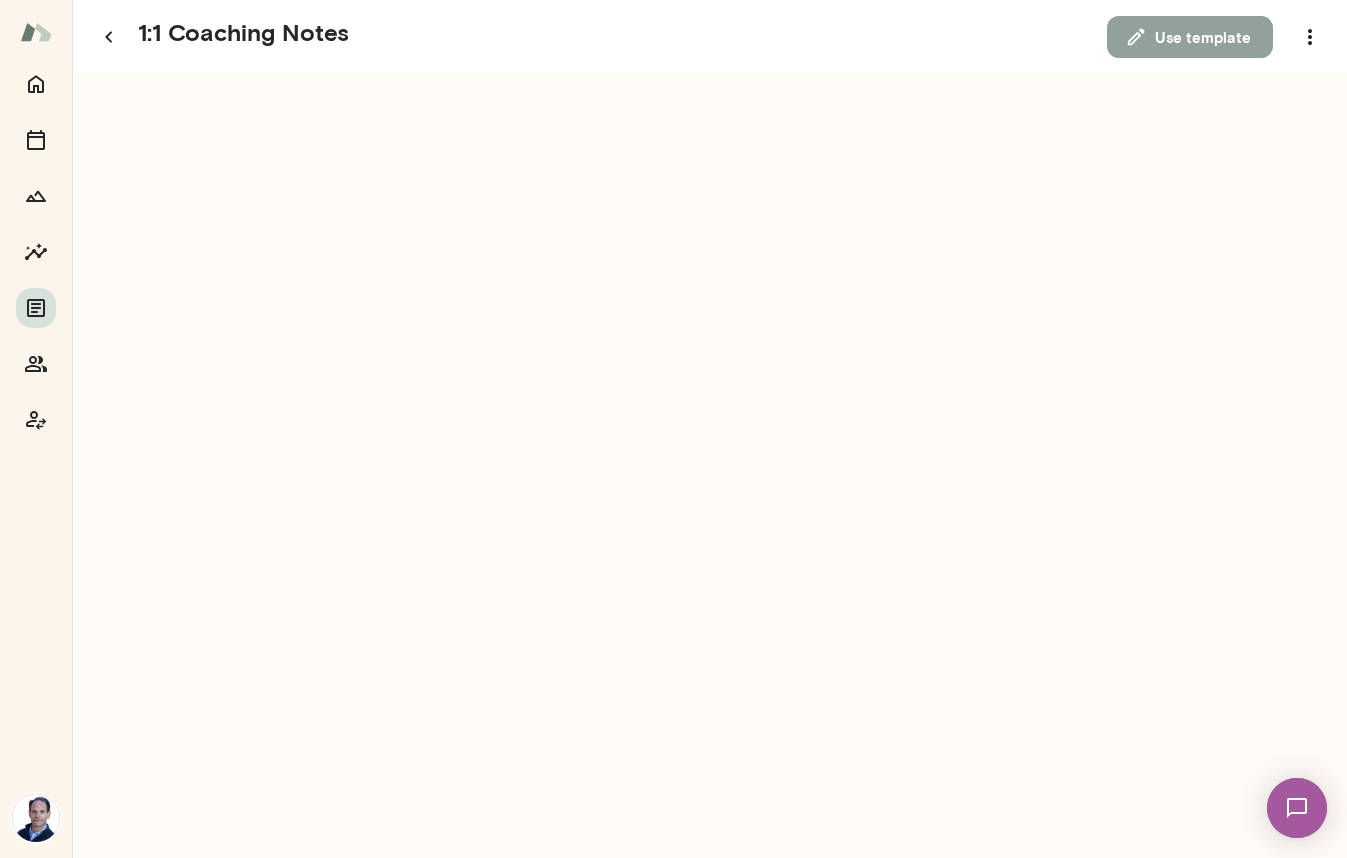 click on "Use template" at bounding box center (1190, 37) 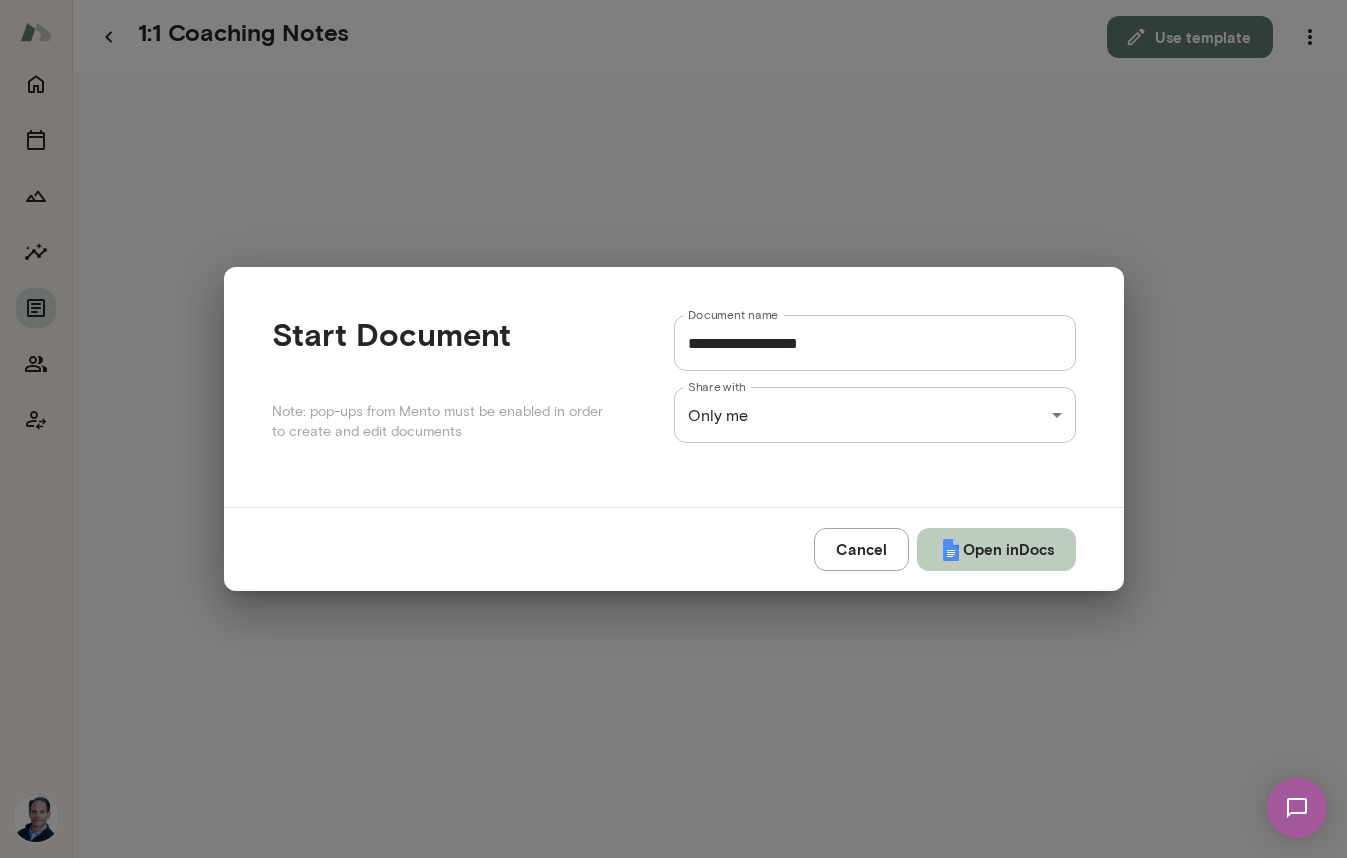 click on "Open in  Docs" at bounding box center [996, 549] 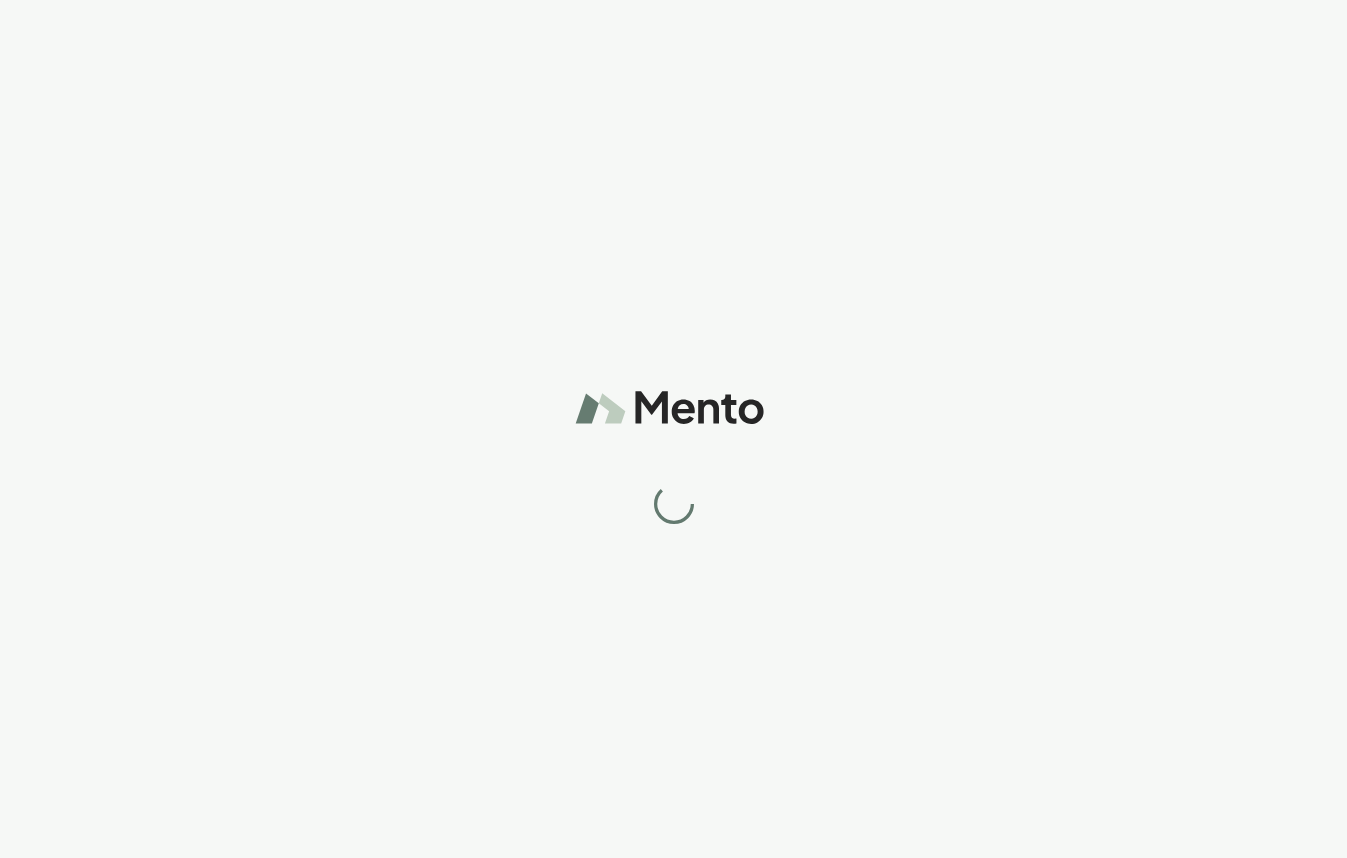 scroll, scrollTop: 0, scrollLeft: 0, axis: both 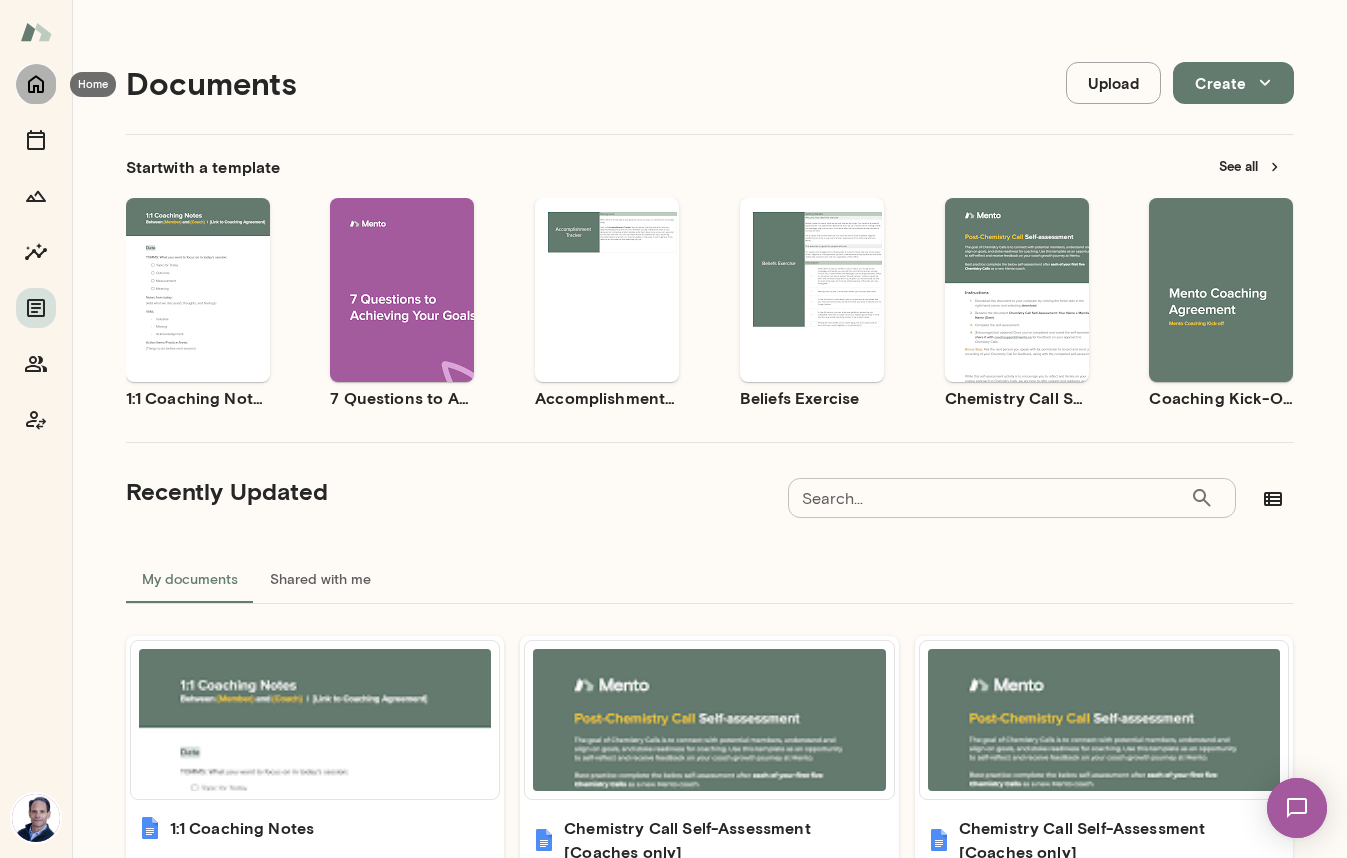 click 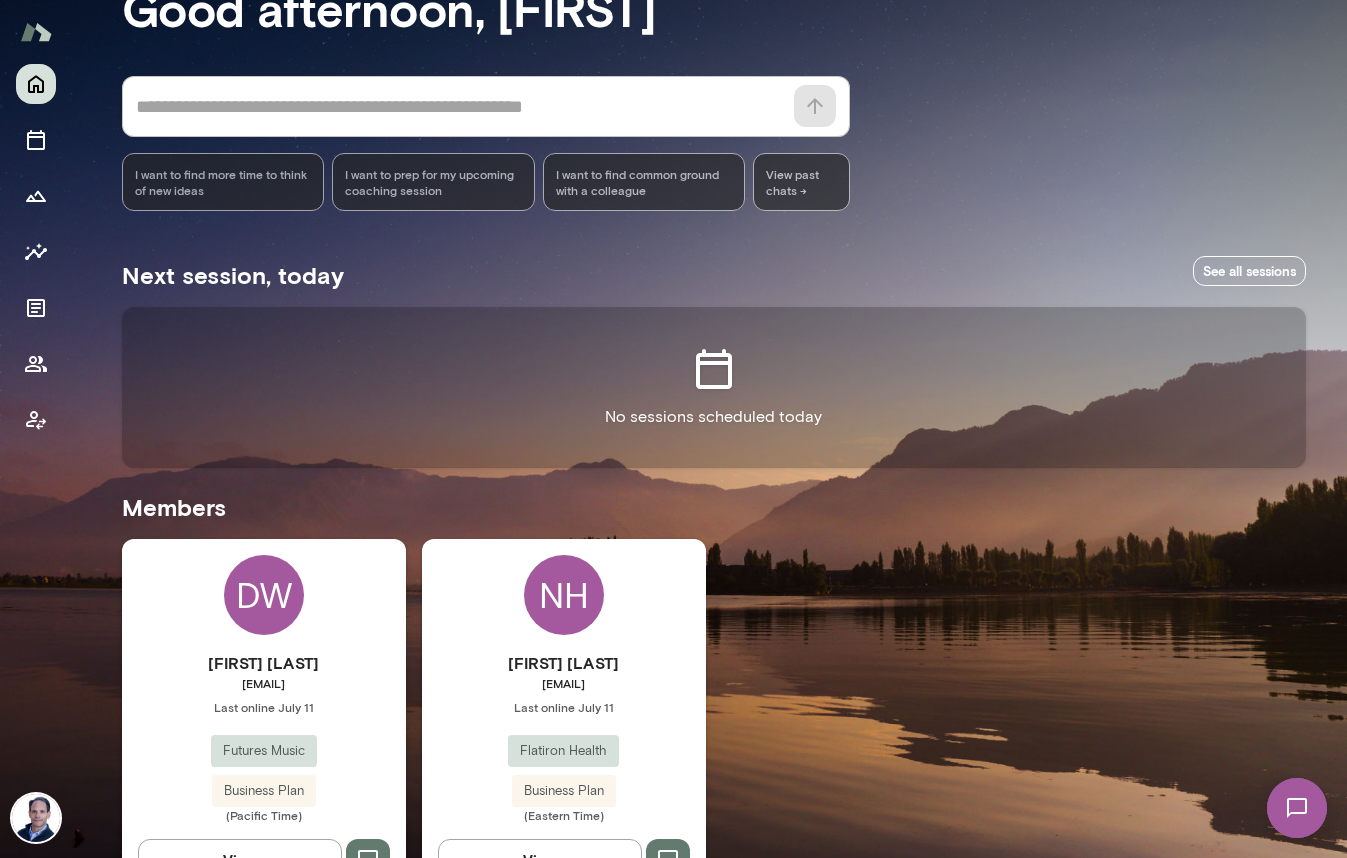 scroll, scrollTop: 195, scrollLeft: 0, axis: vertical 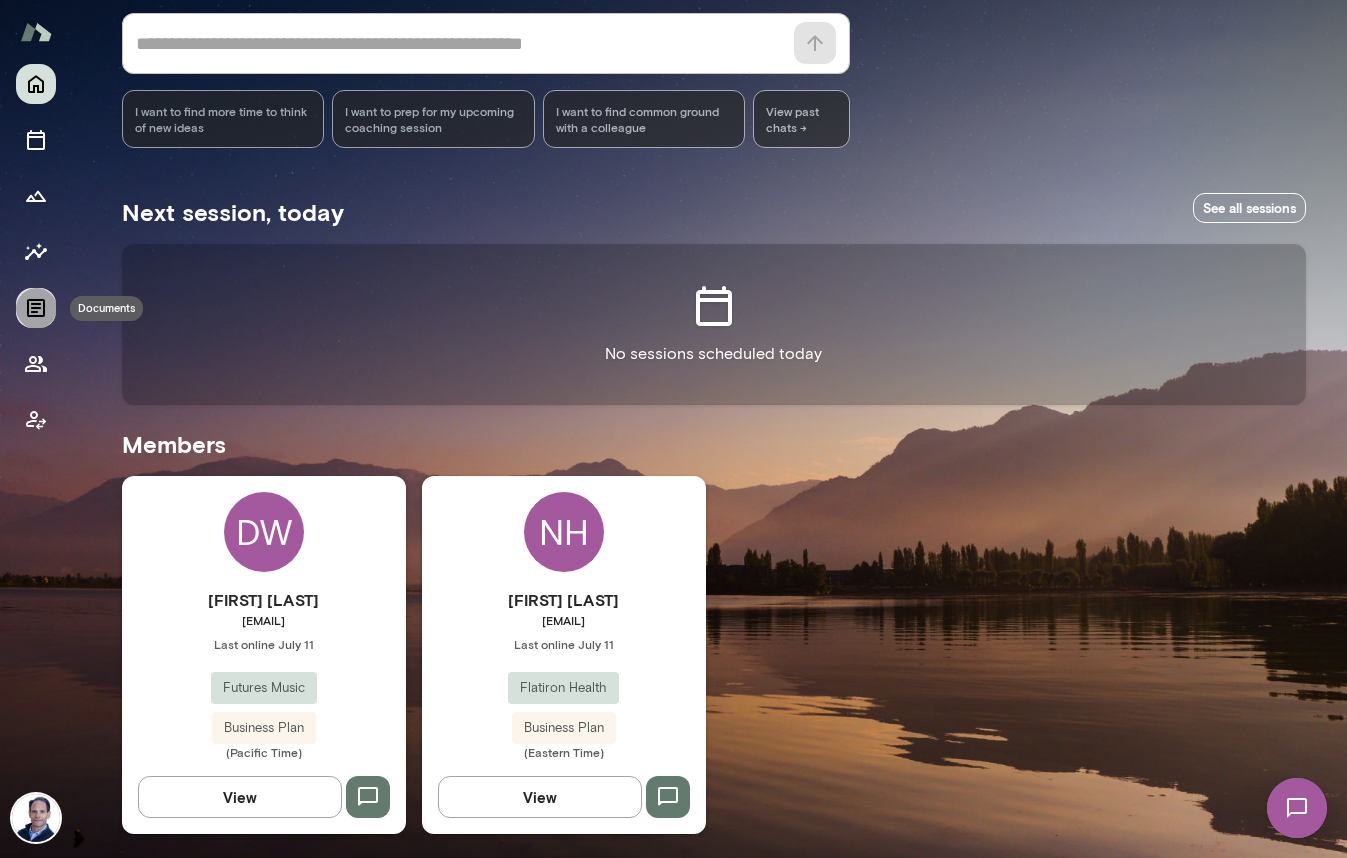 click 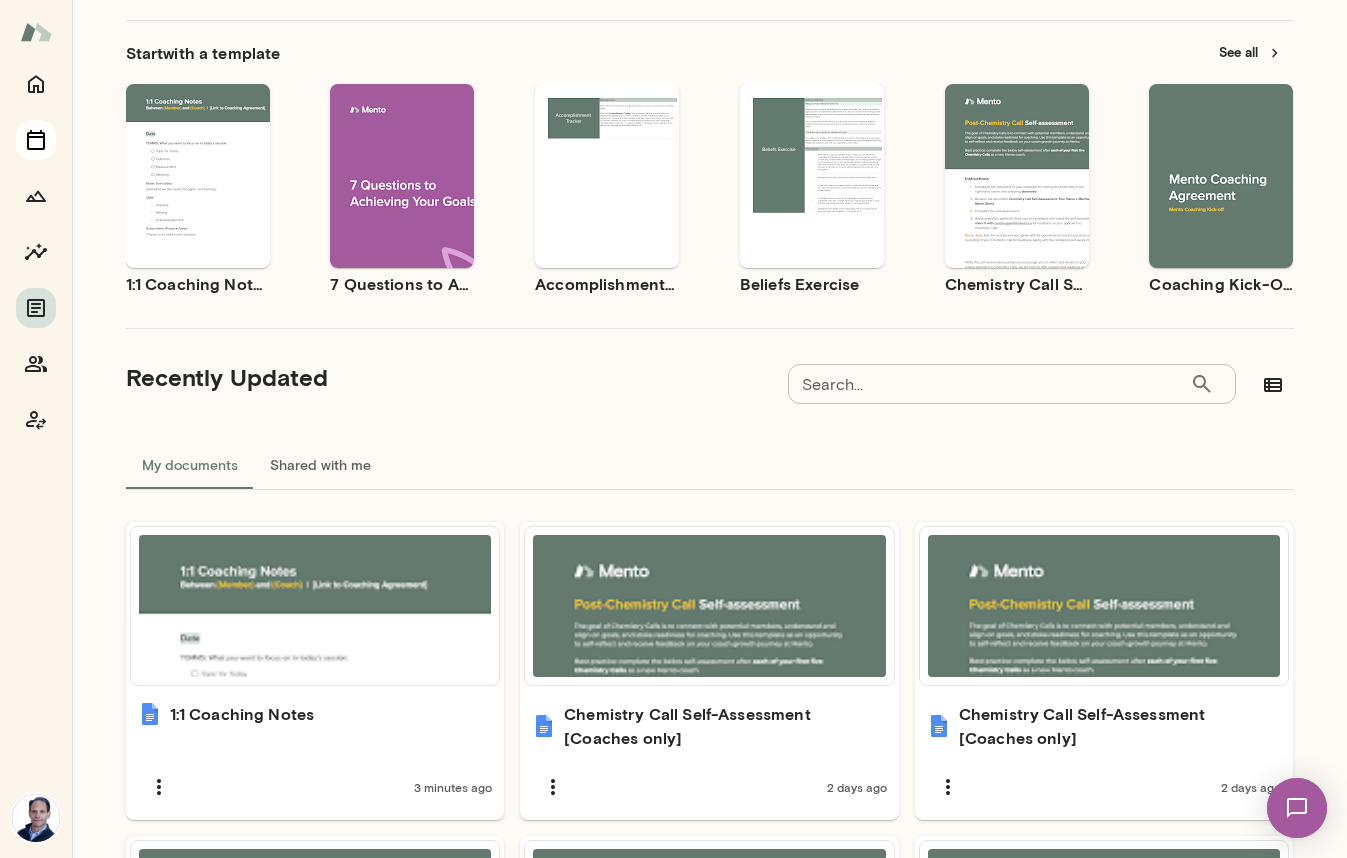 scroll, scrollTop: 26, scrollLeft: 0, axis: vertical 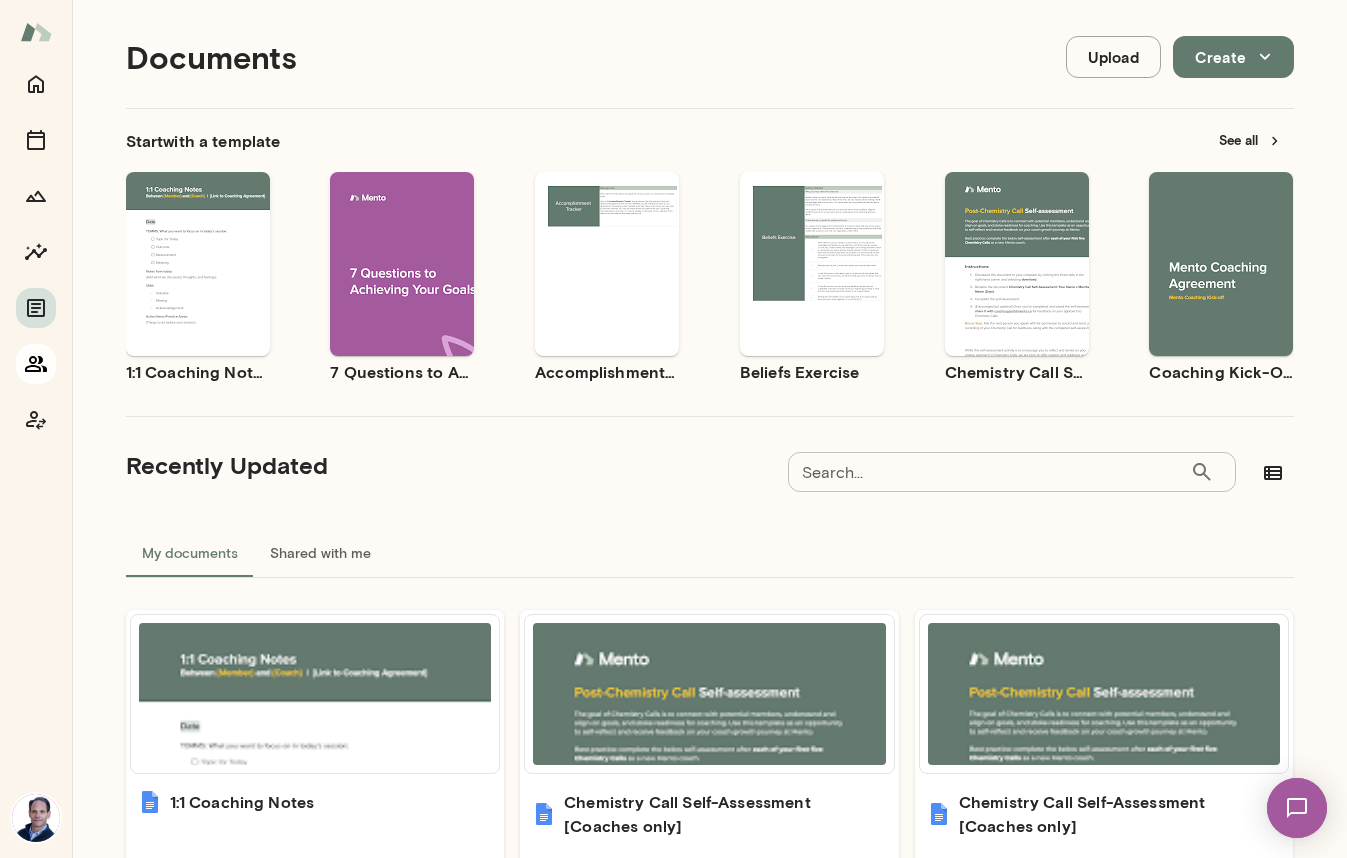 click 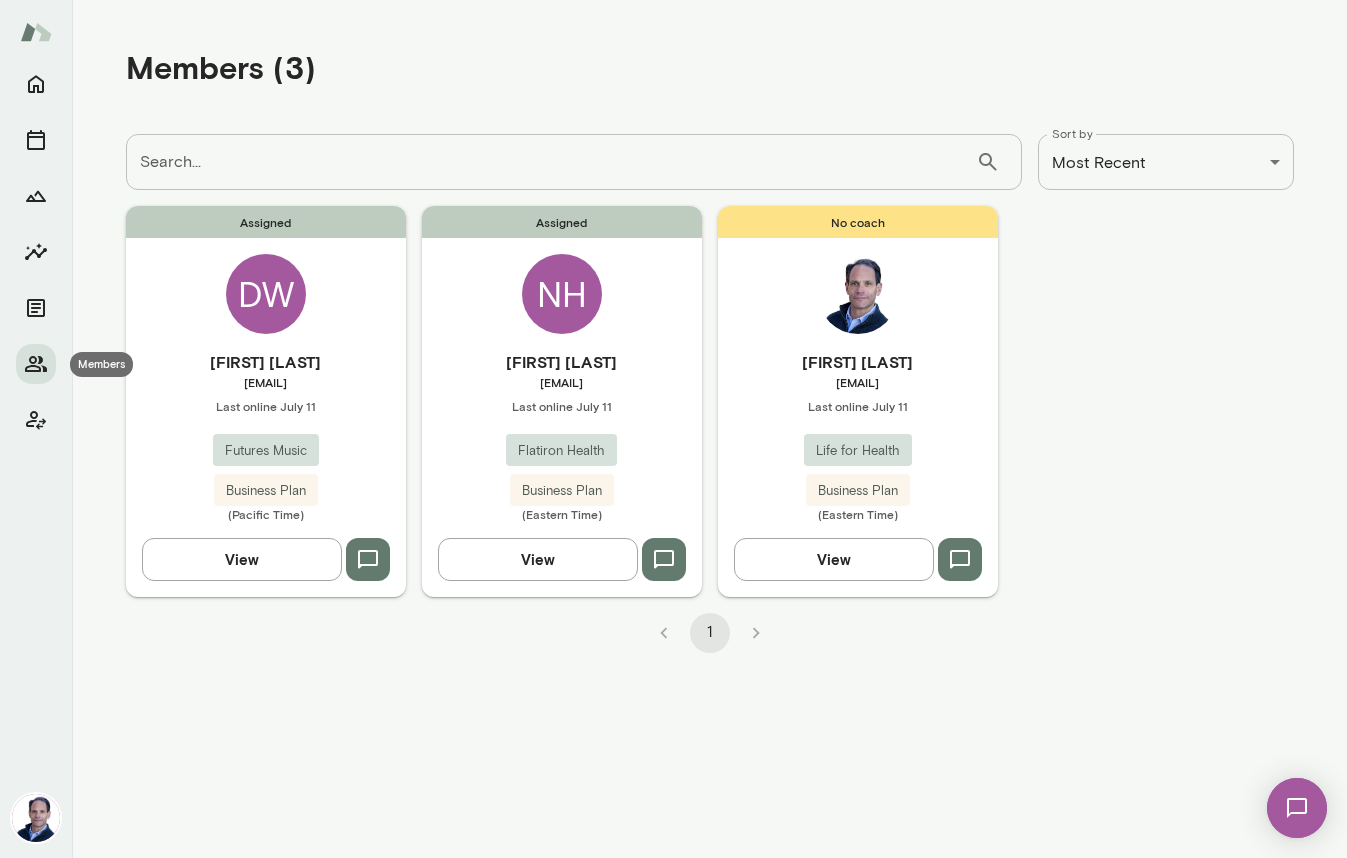 scroll, scrollTop: 0, scrollLeft: 0, axis: both 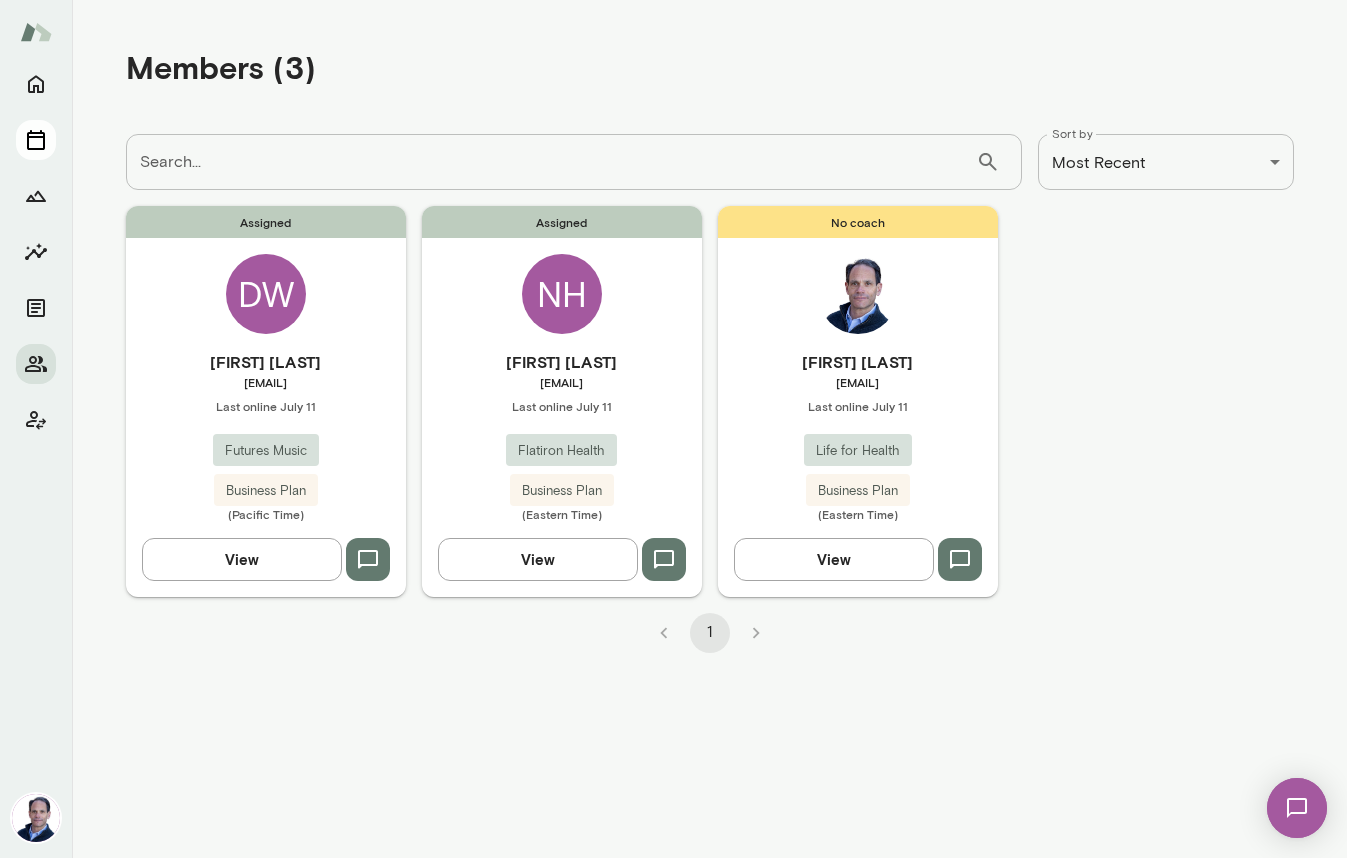 click 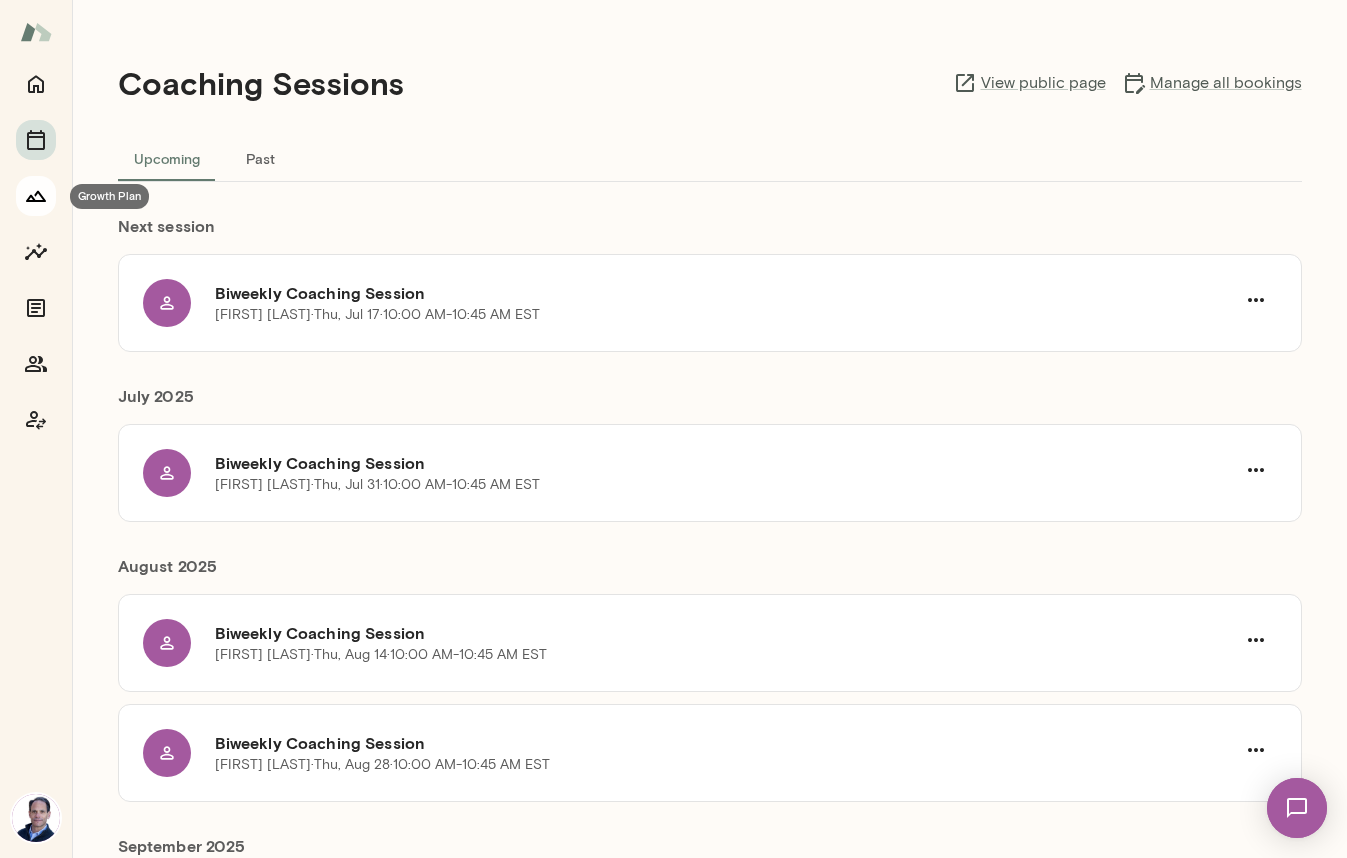 click at bounding box center (36, 196) 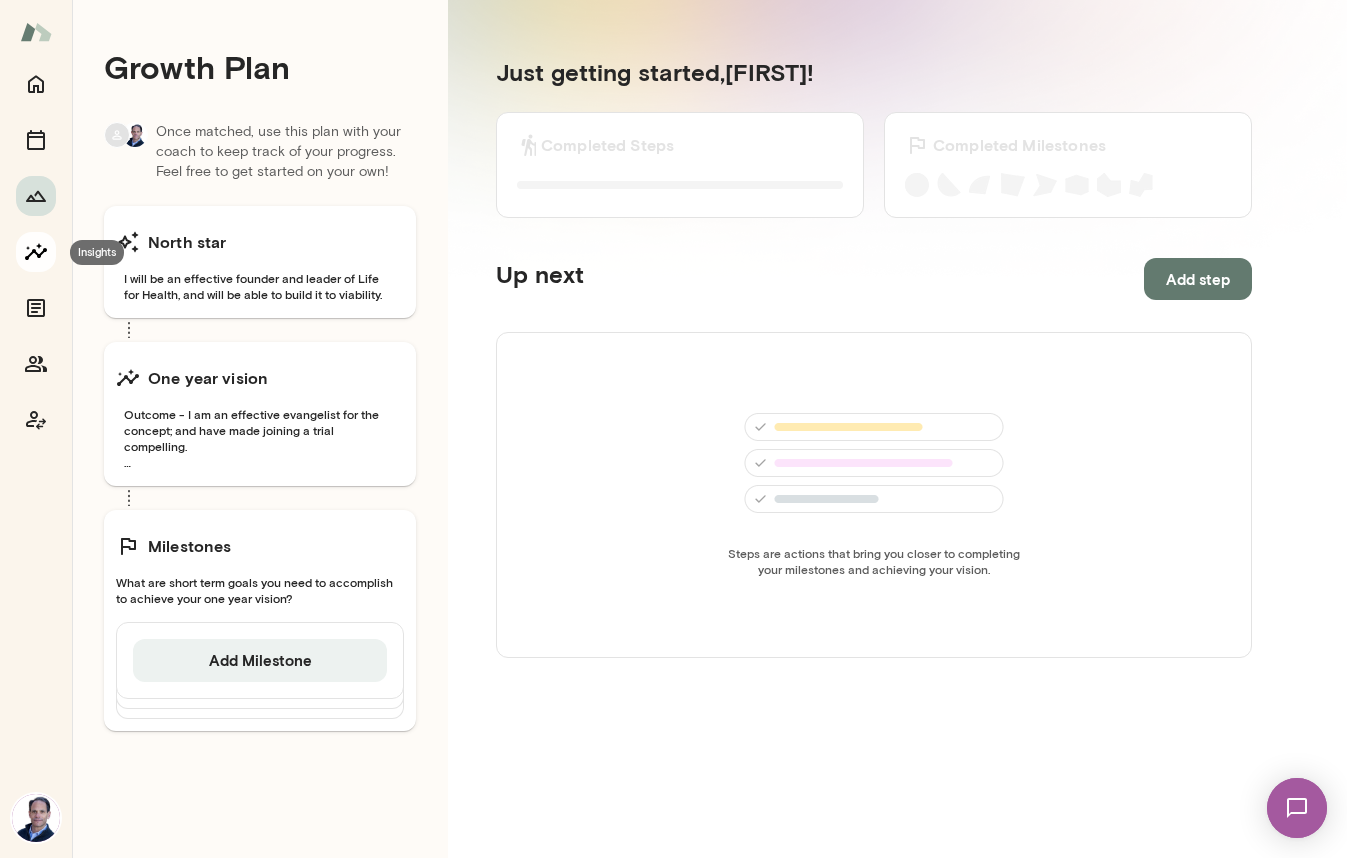 click 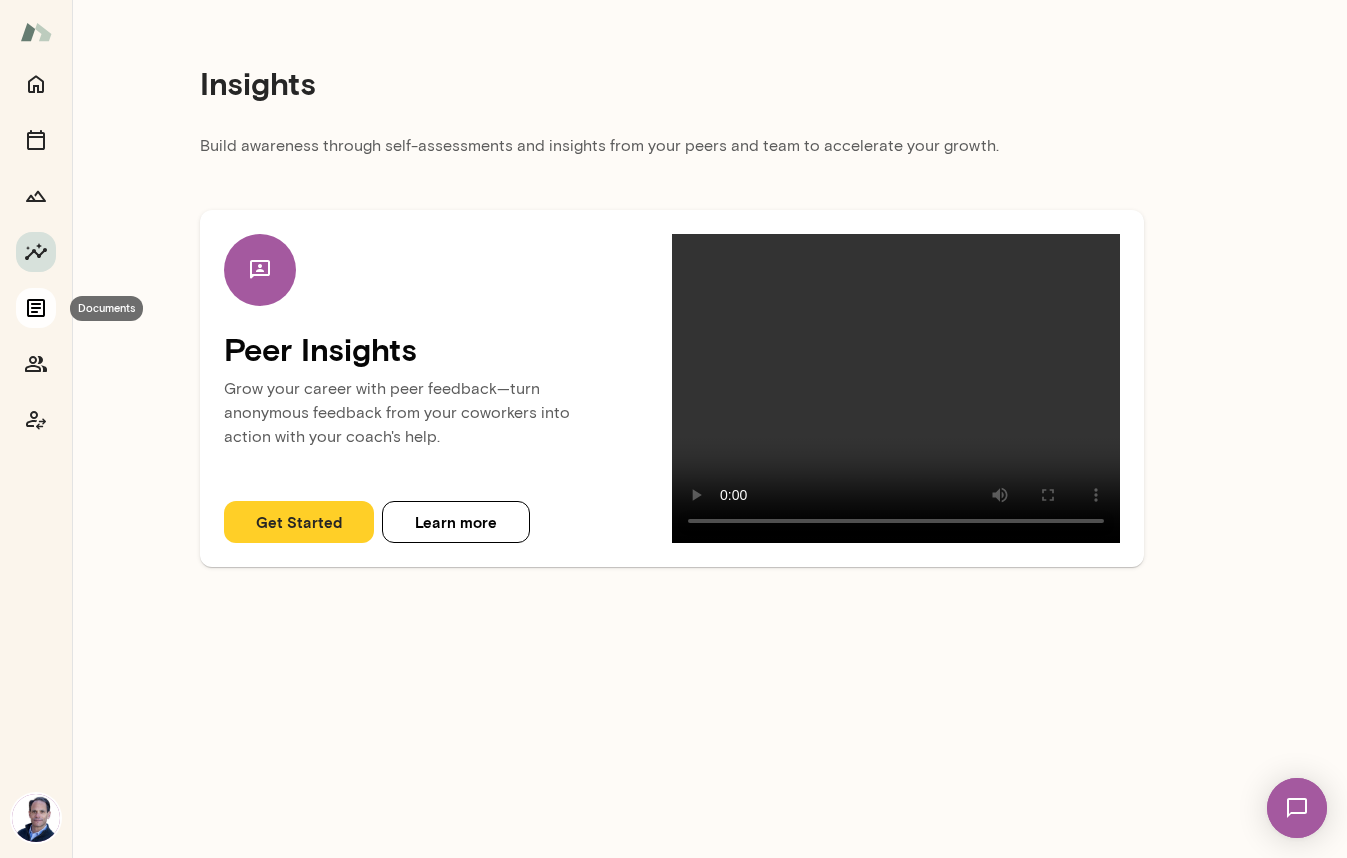click 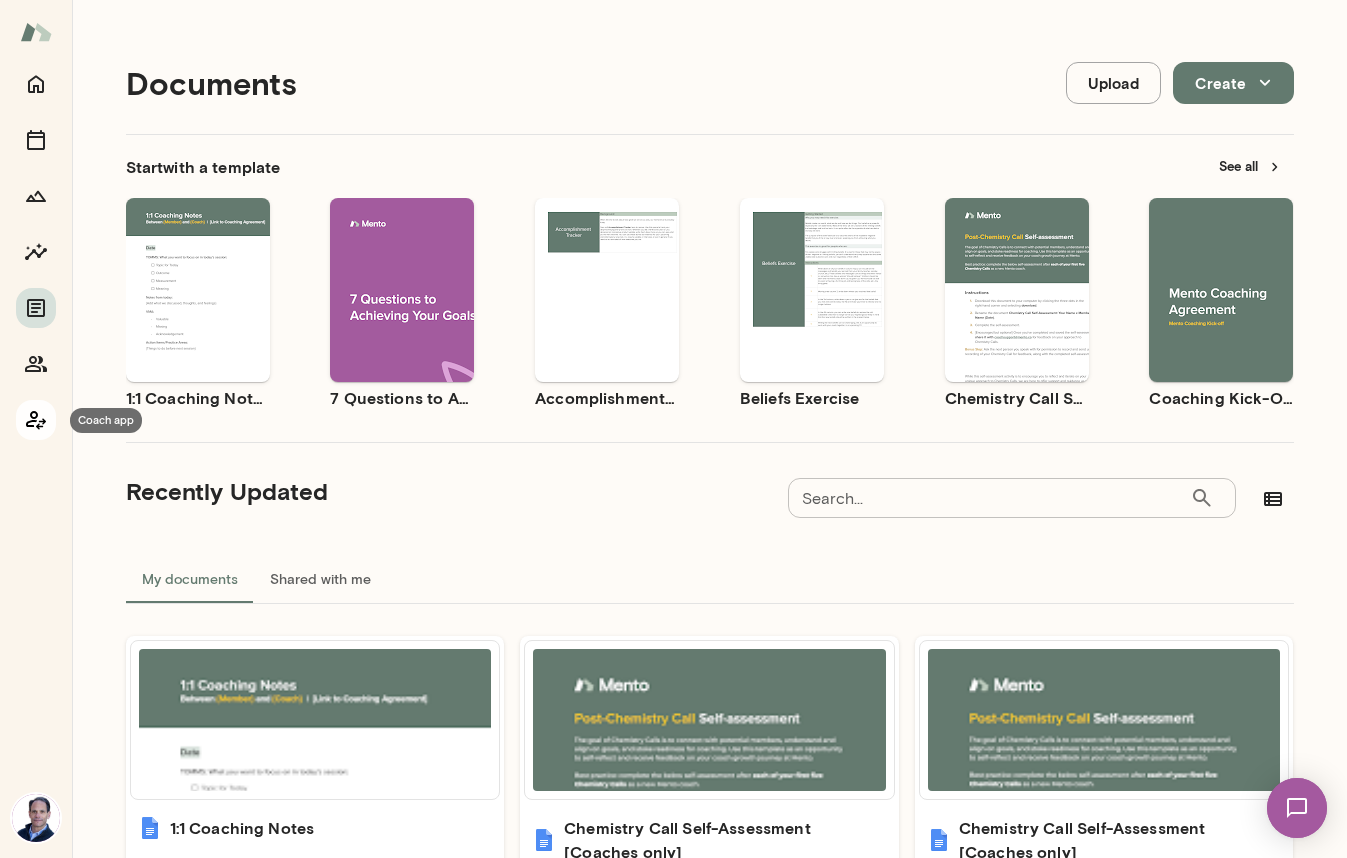 click 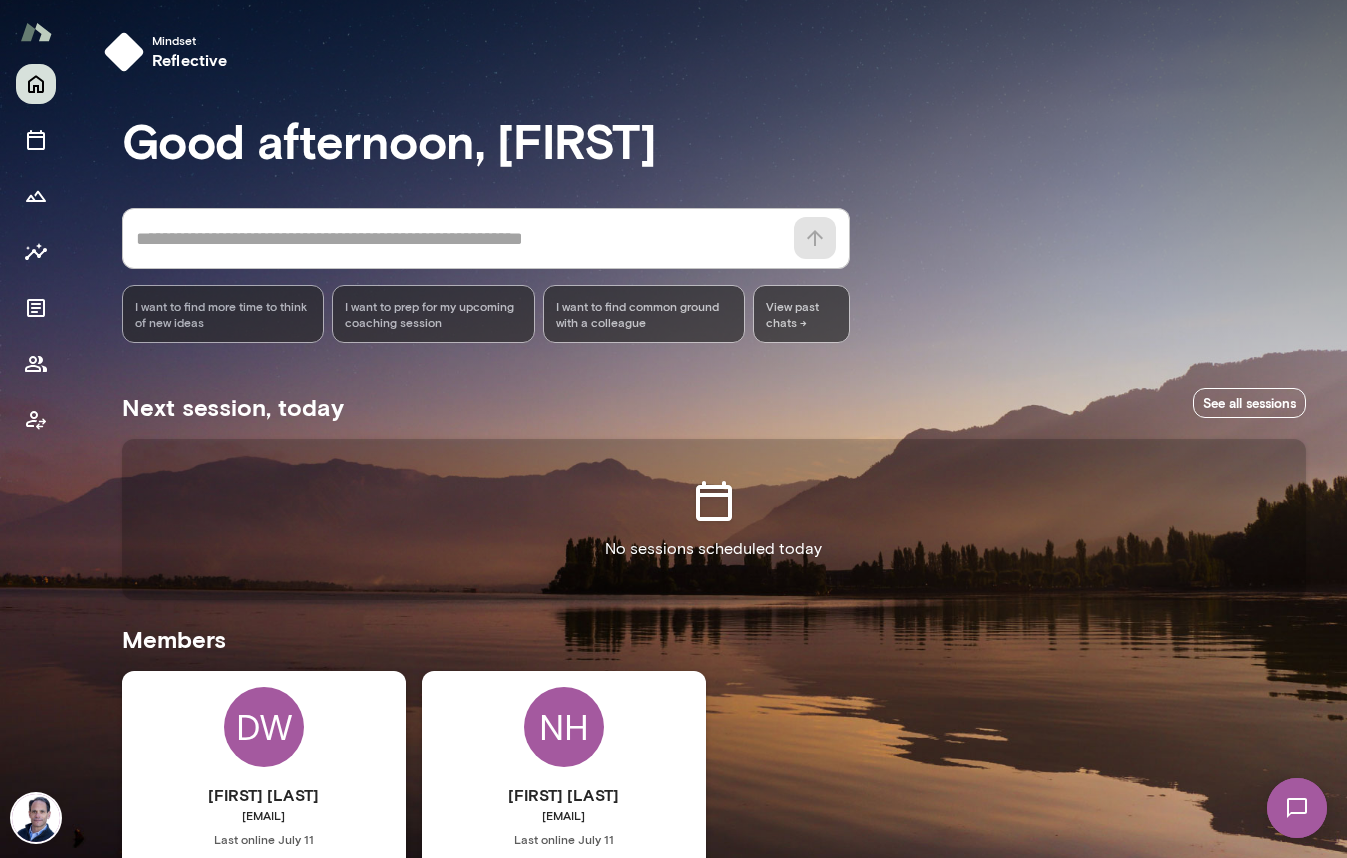 click on "[STATE] [FIRST] [LAST] [EMAIL] Last online July 11 Flatiron Health Business Plan (Eastern Time) View" at bounding box center (564, 850) 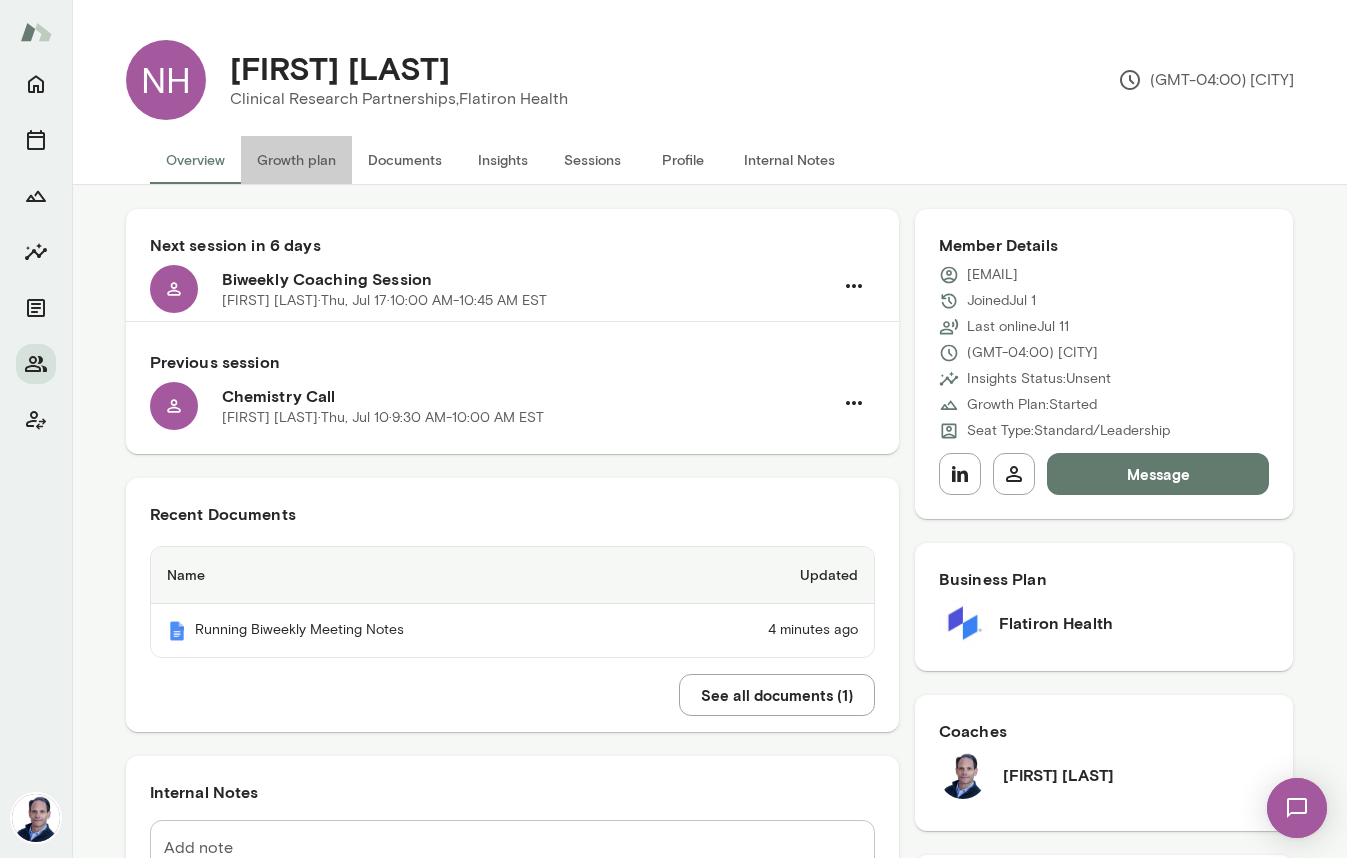 click on "Growth plan" at bounding box center (296, 160) 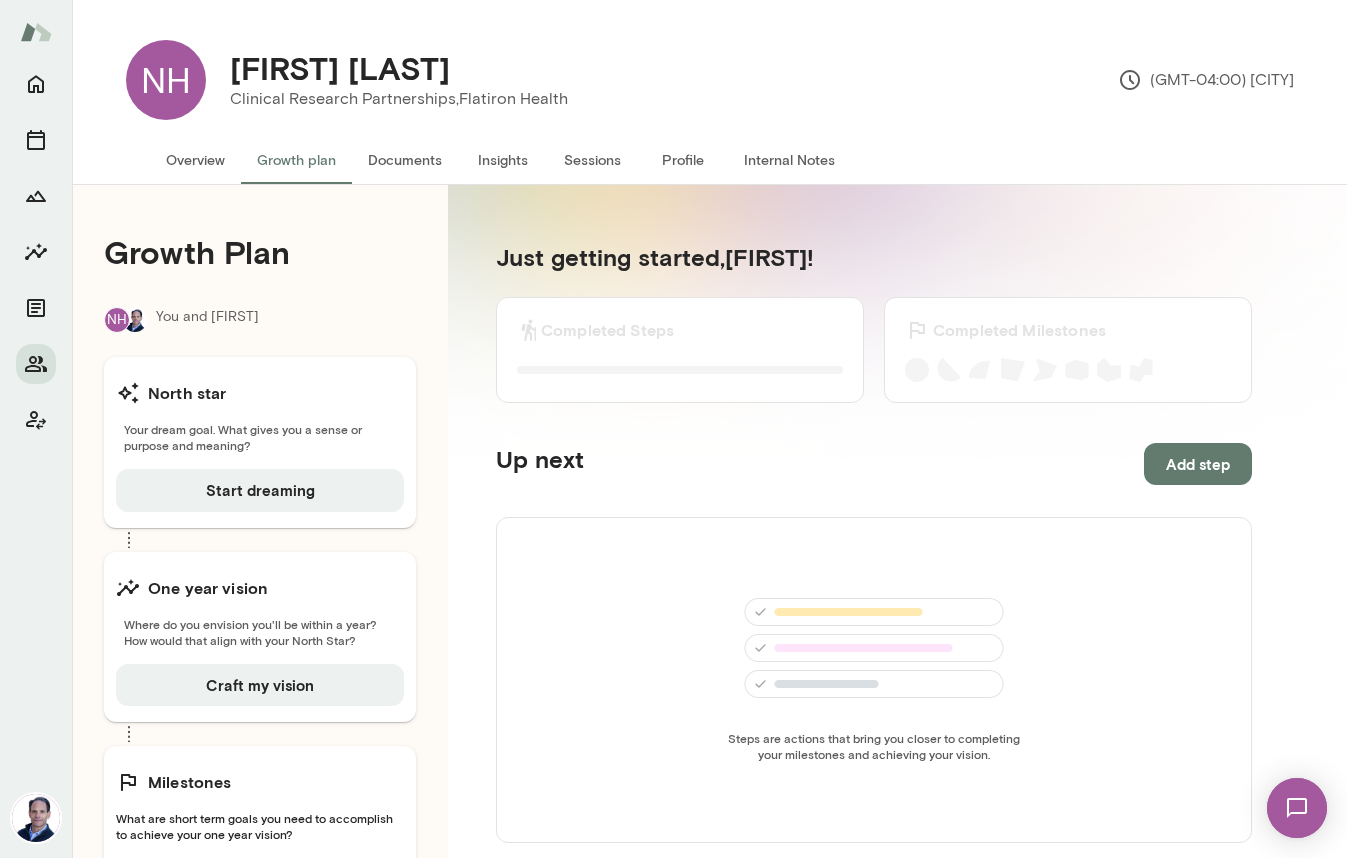 click on "Documents" at bounding box center [405, 160] 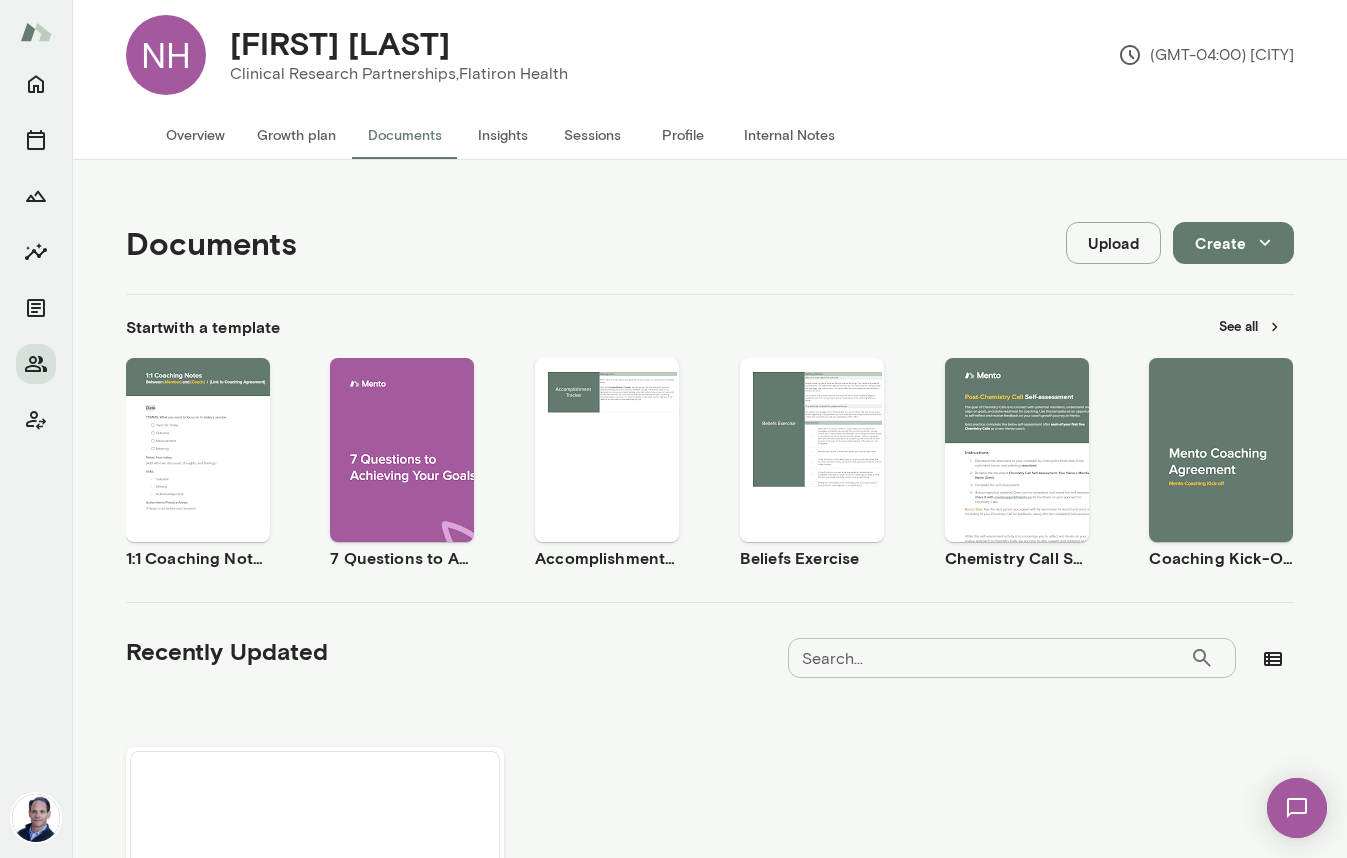 scroll, scrollTop: 26, scrollLeft: 0, axis: vertical 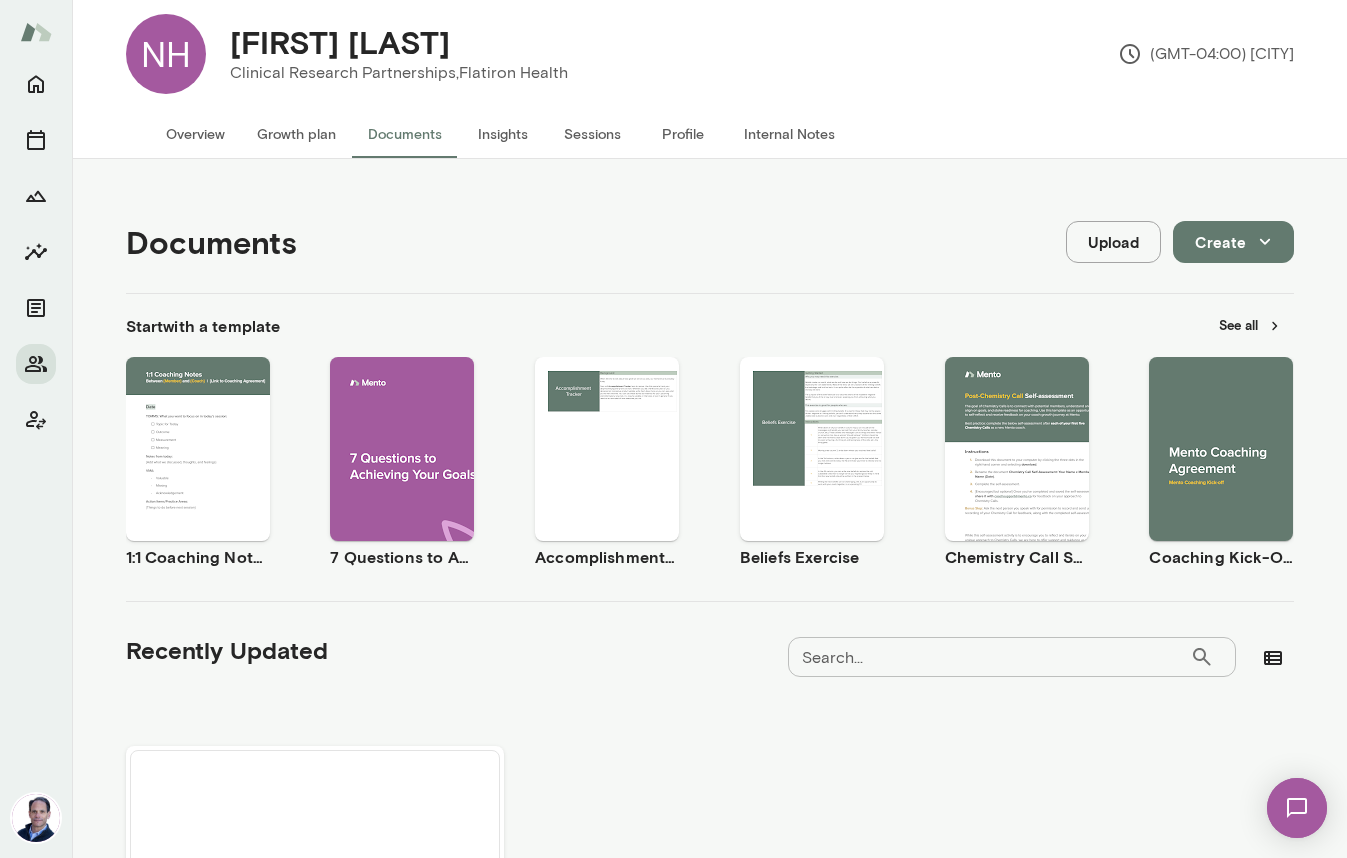 click on "See all" at bounding box center (1250, 325) 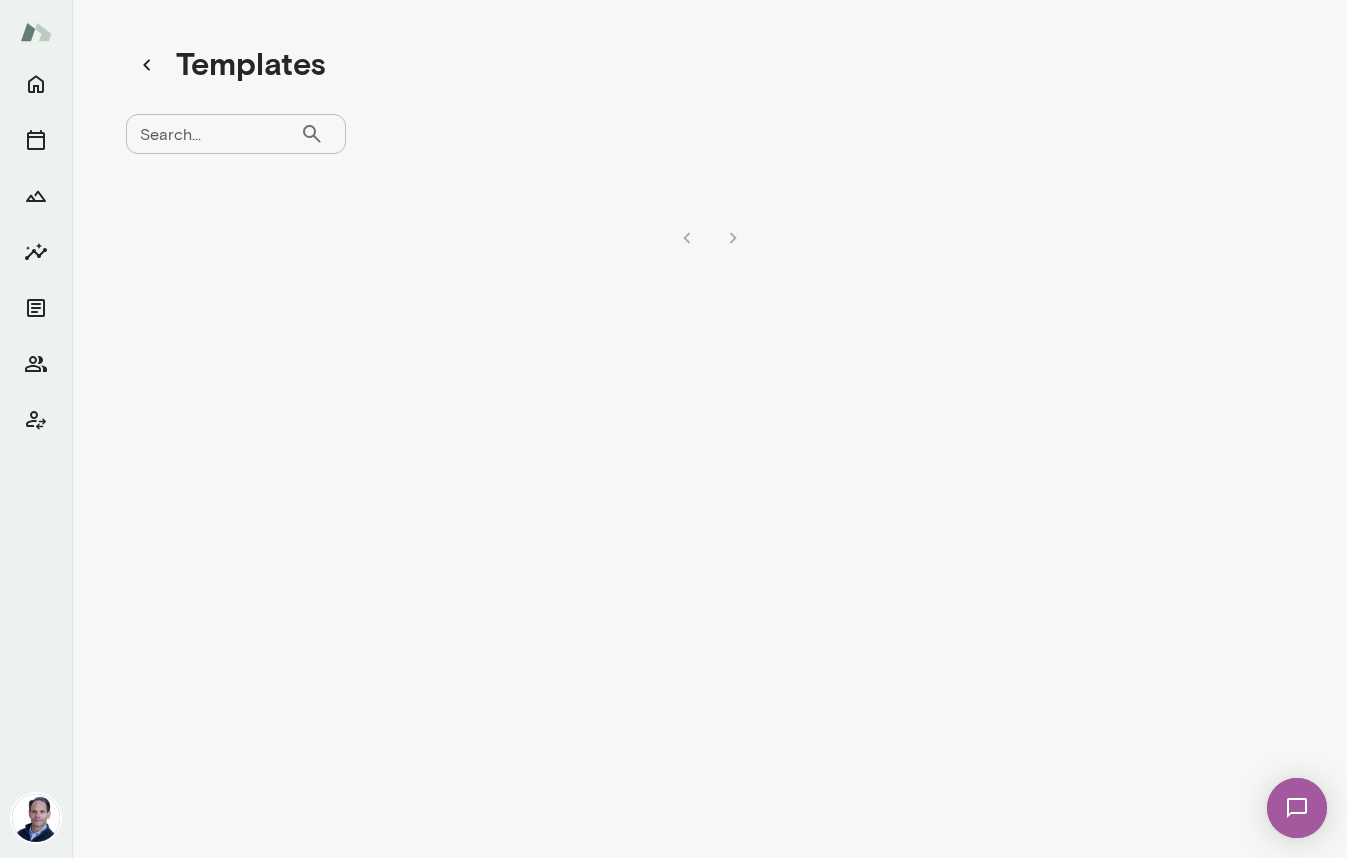 scroll, scrollTop: 16, scrollLeft: 0, axis: vertical 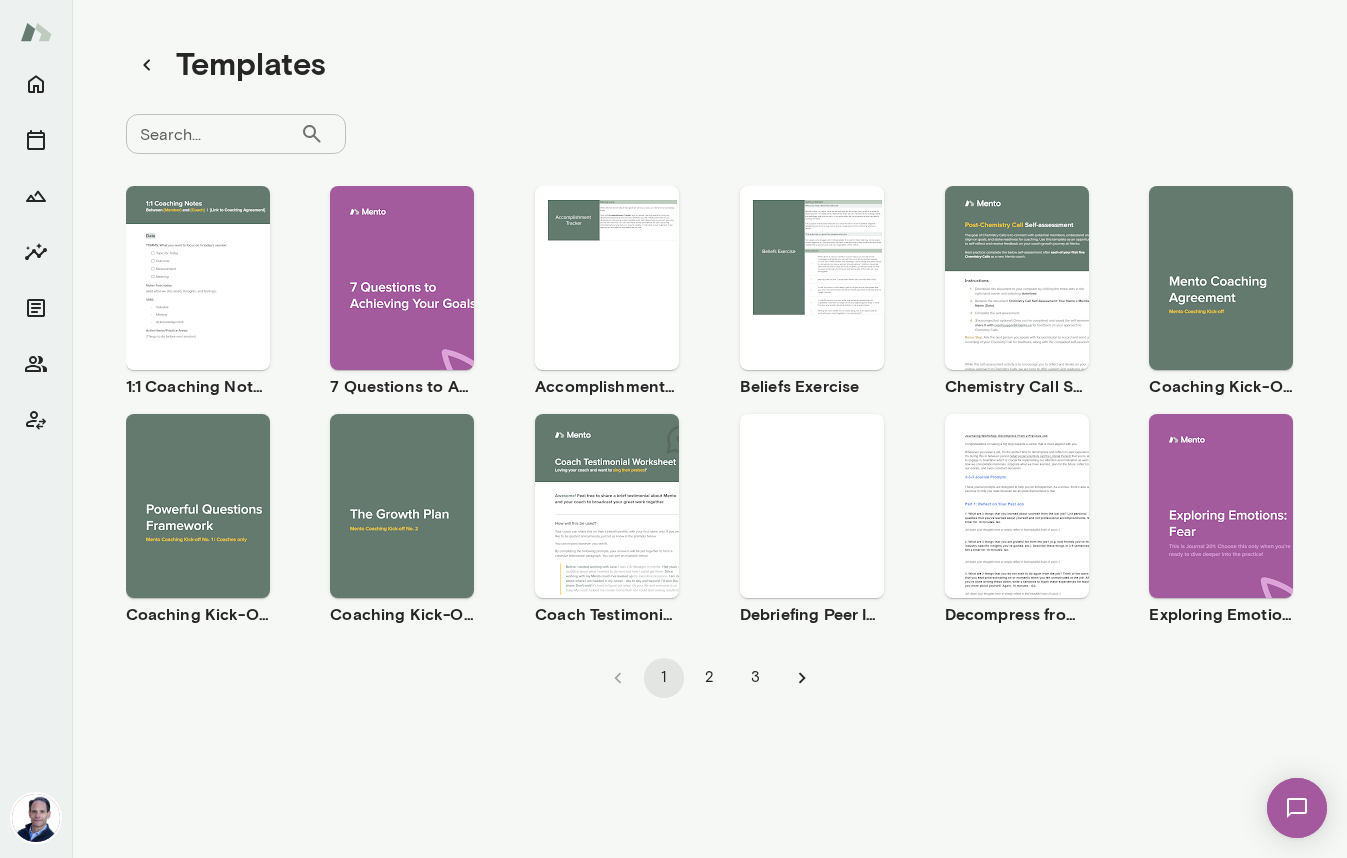 click on "Use template Preview" at bounding box center [812, 506] 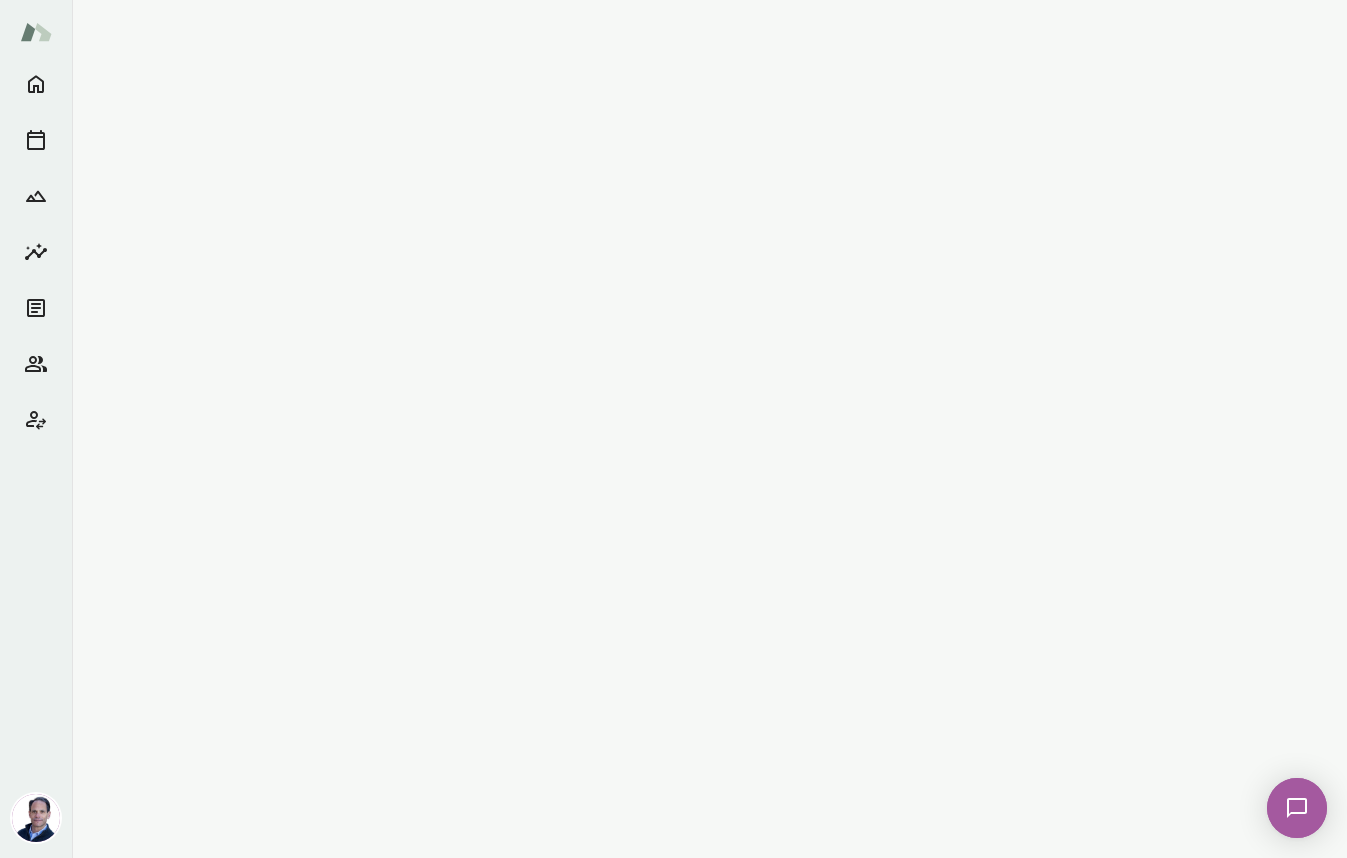 scroll, scrollTop: 0, scrollLeft: 0, axis: both 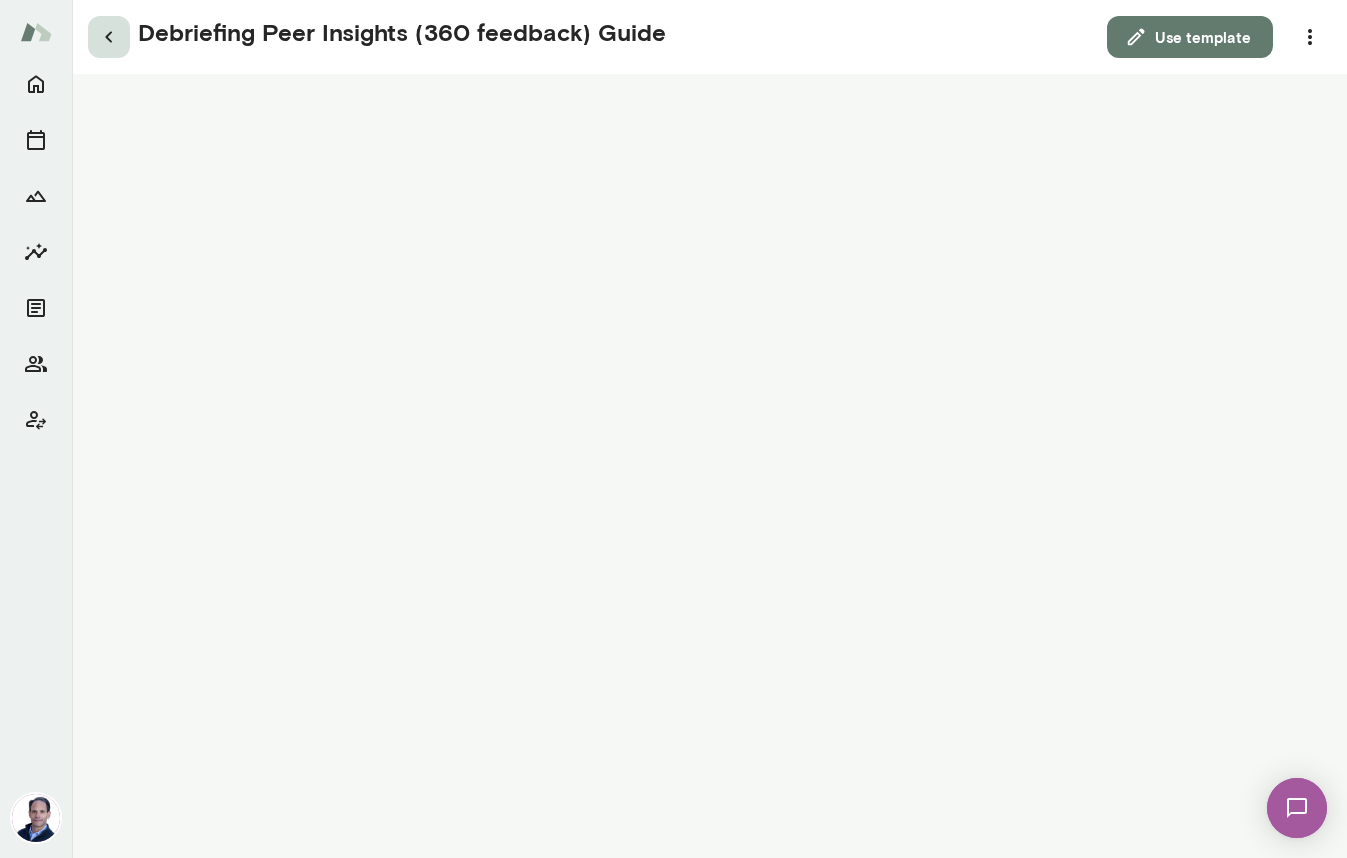 click 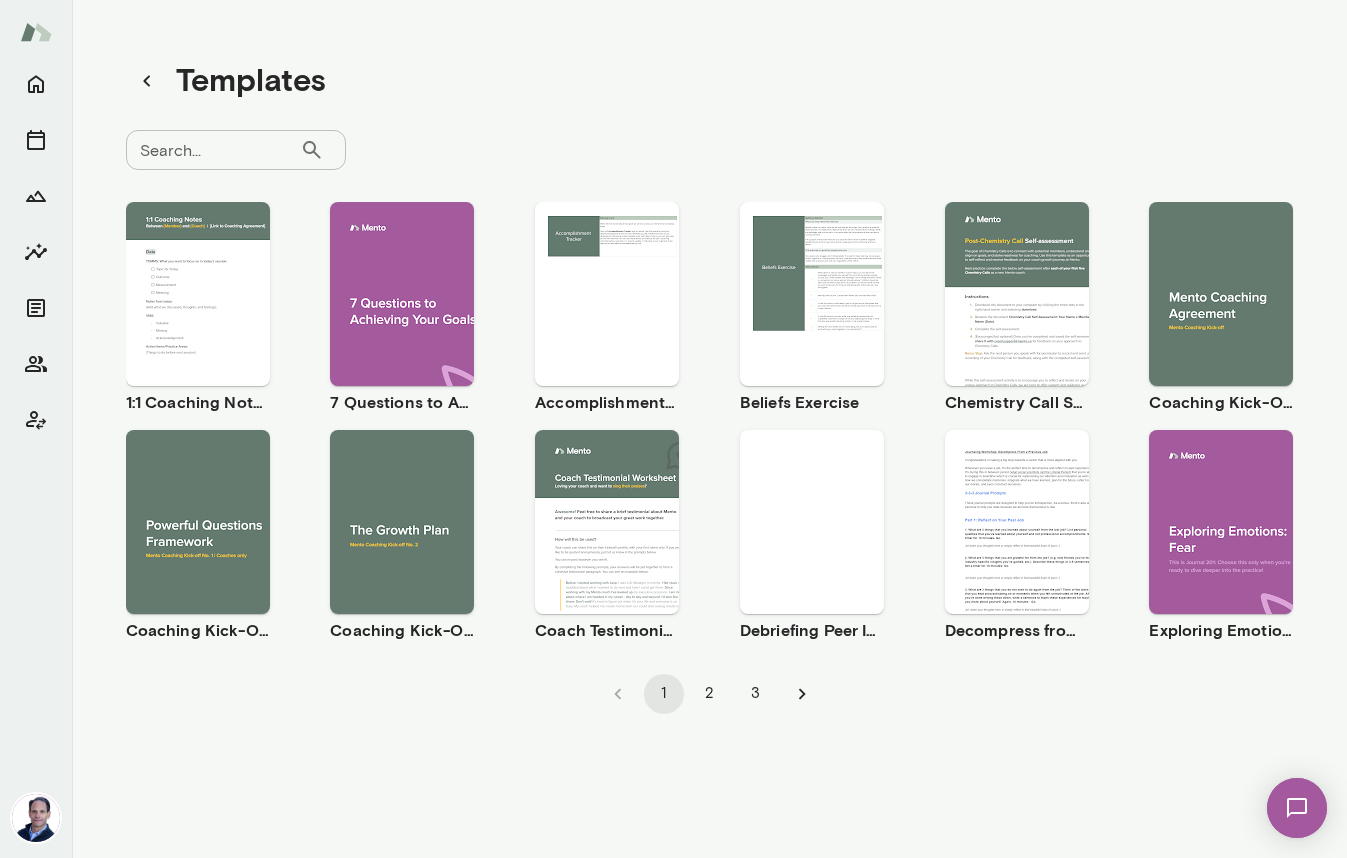 click on "Use template Preview" at bounding box center [402, 522] 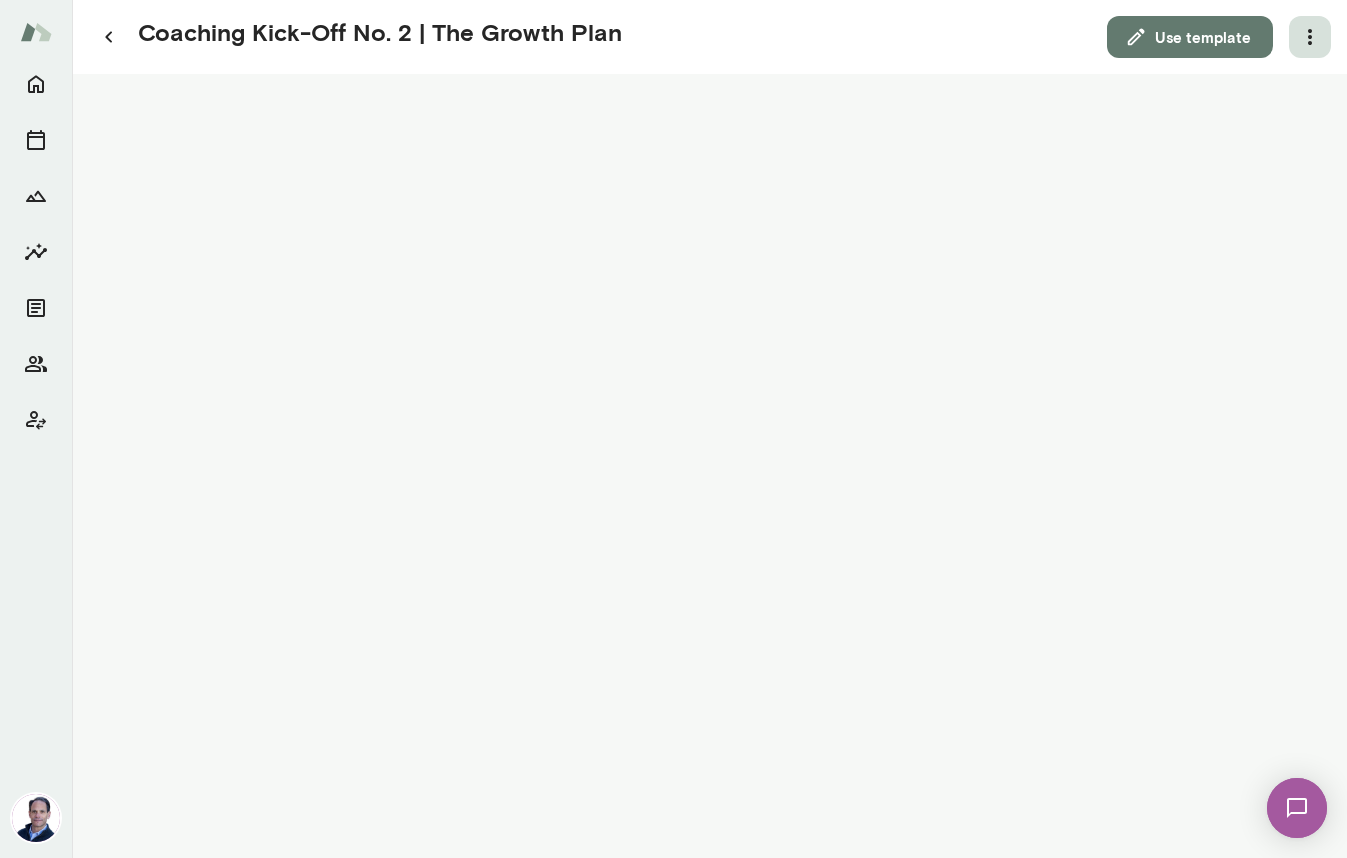 click 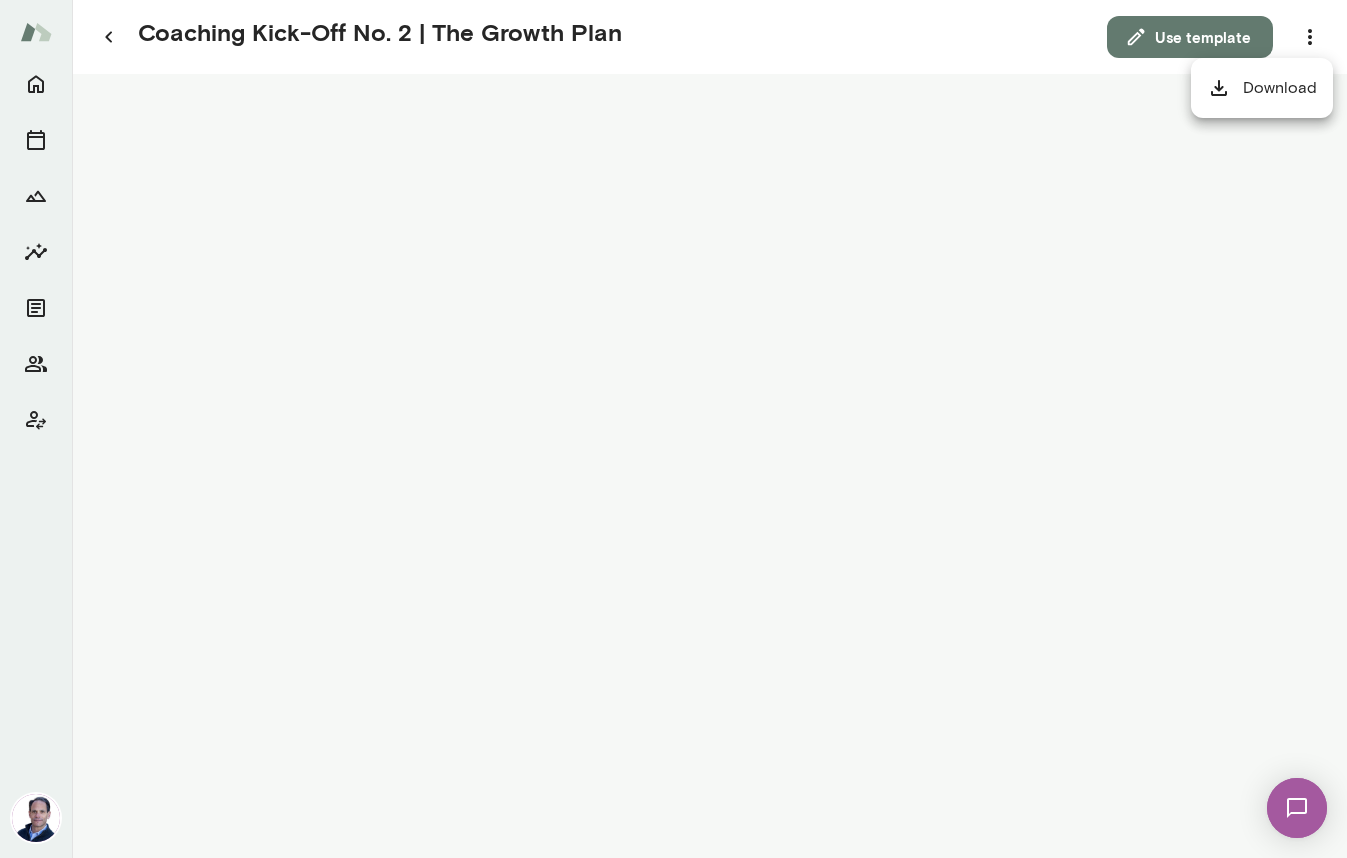 click on "Download" at bounding box center [1262, 88] 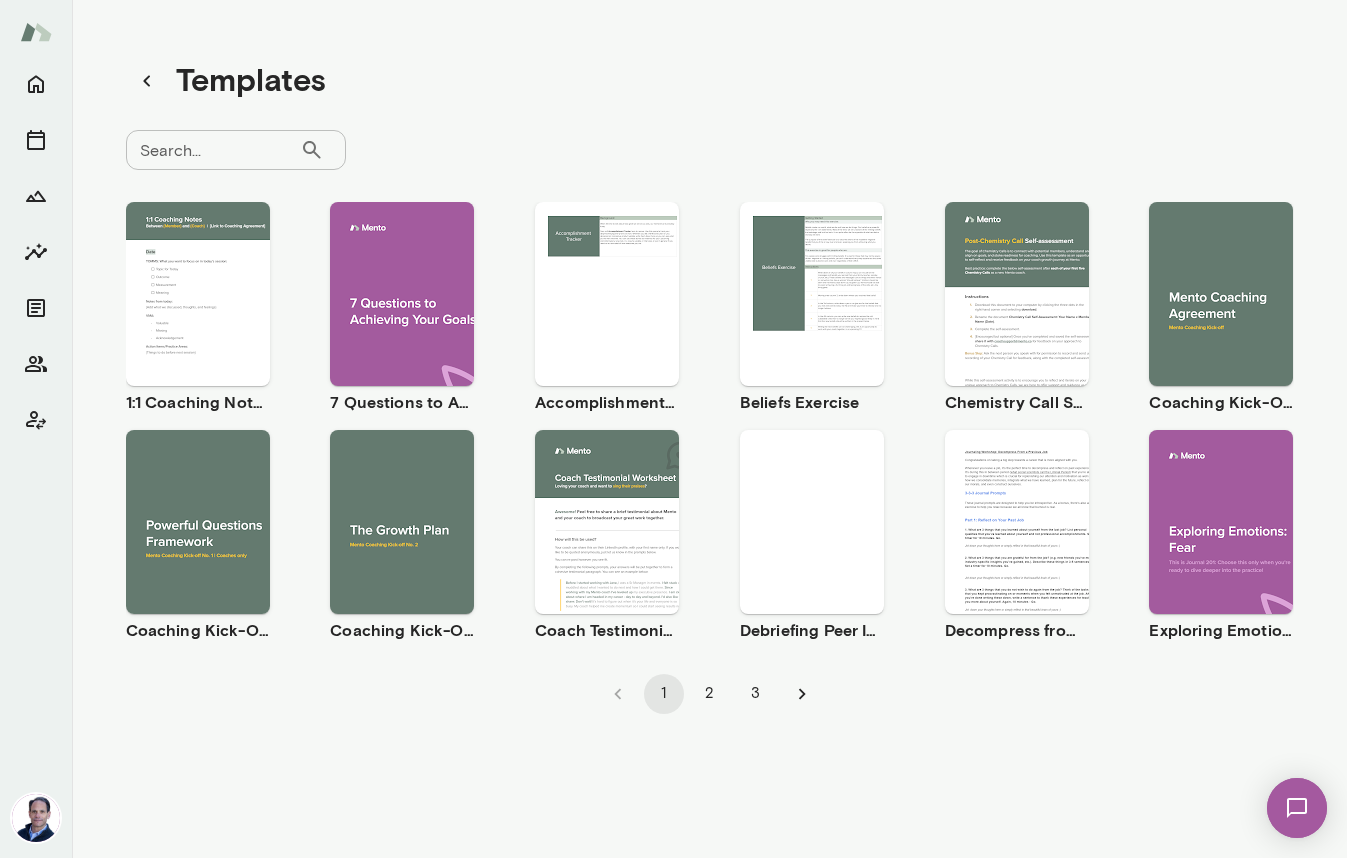 click on "Use template Preview" at bounding box center [198, 522] 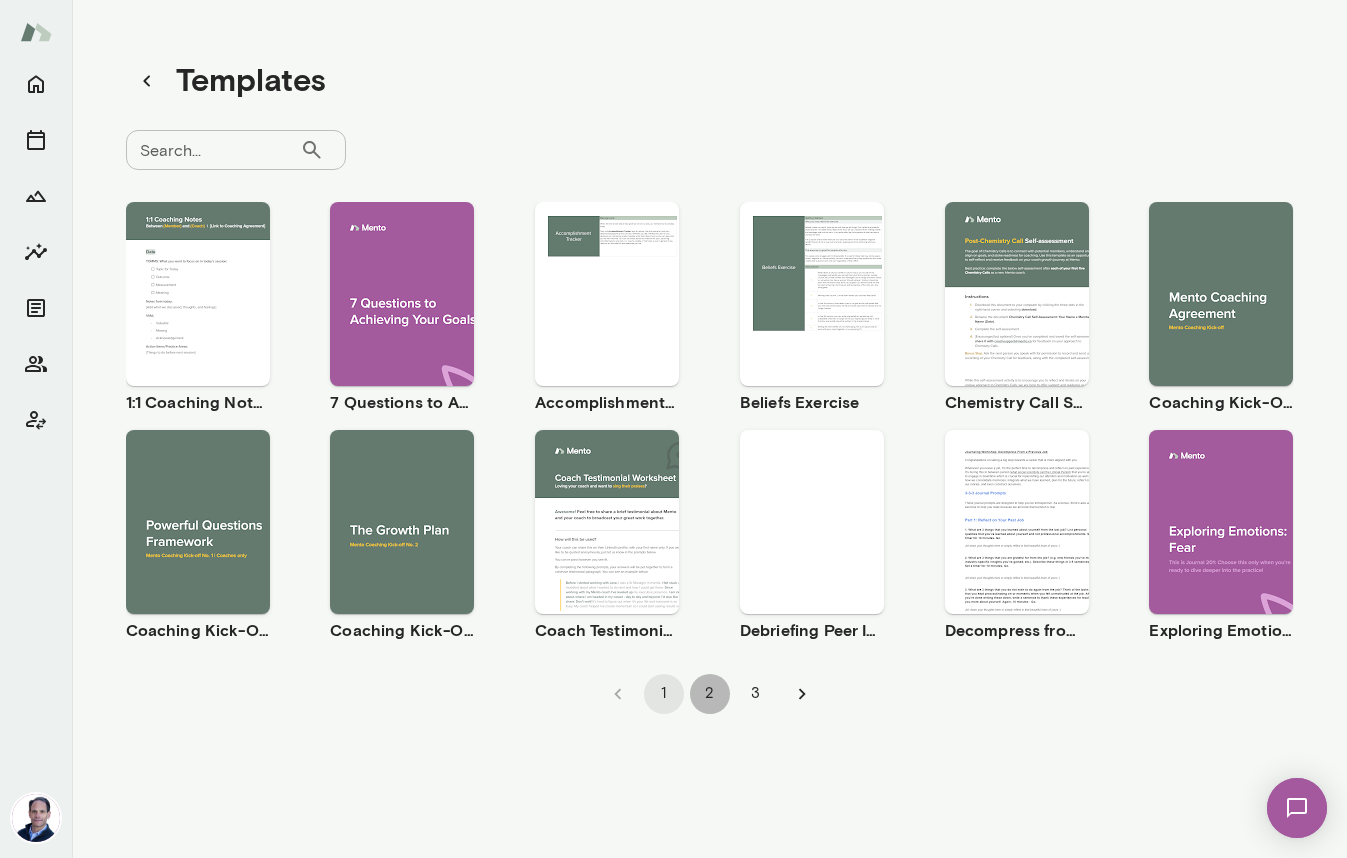 click on "2" at bounding box center [710, 694] 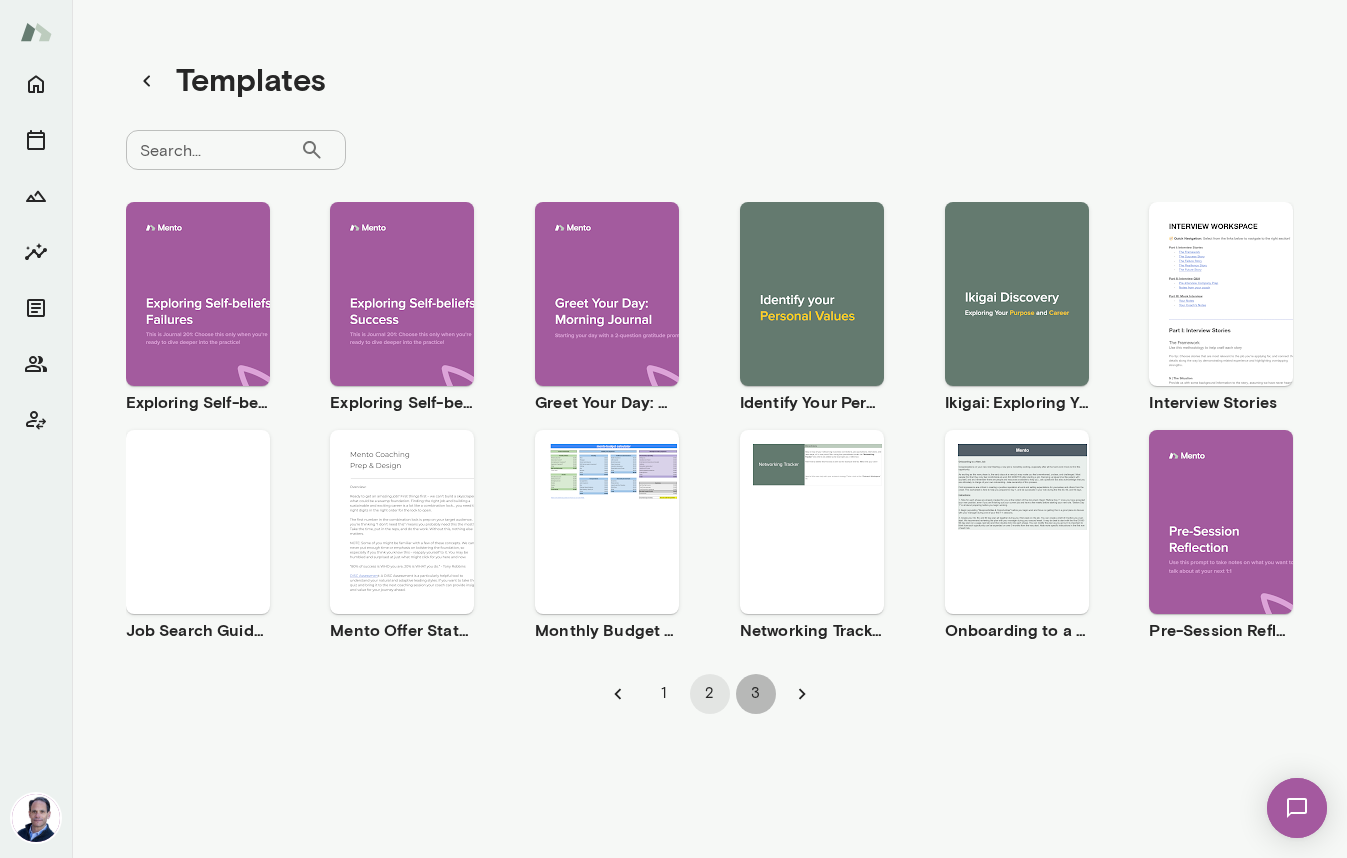click on "3" at bounding box center [756, 694] 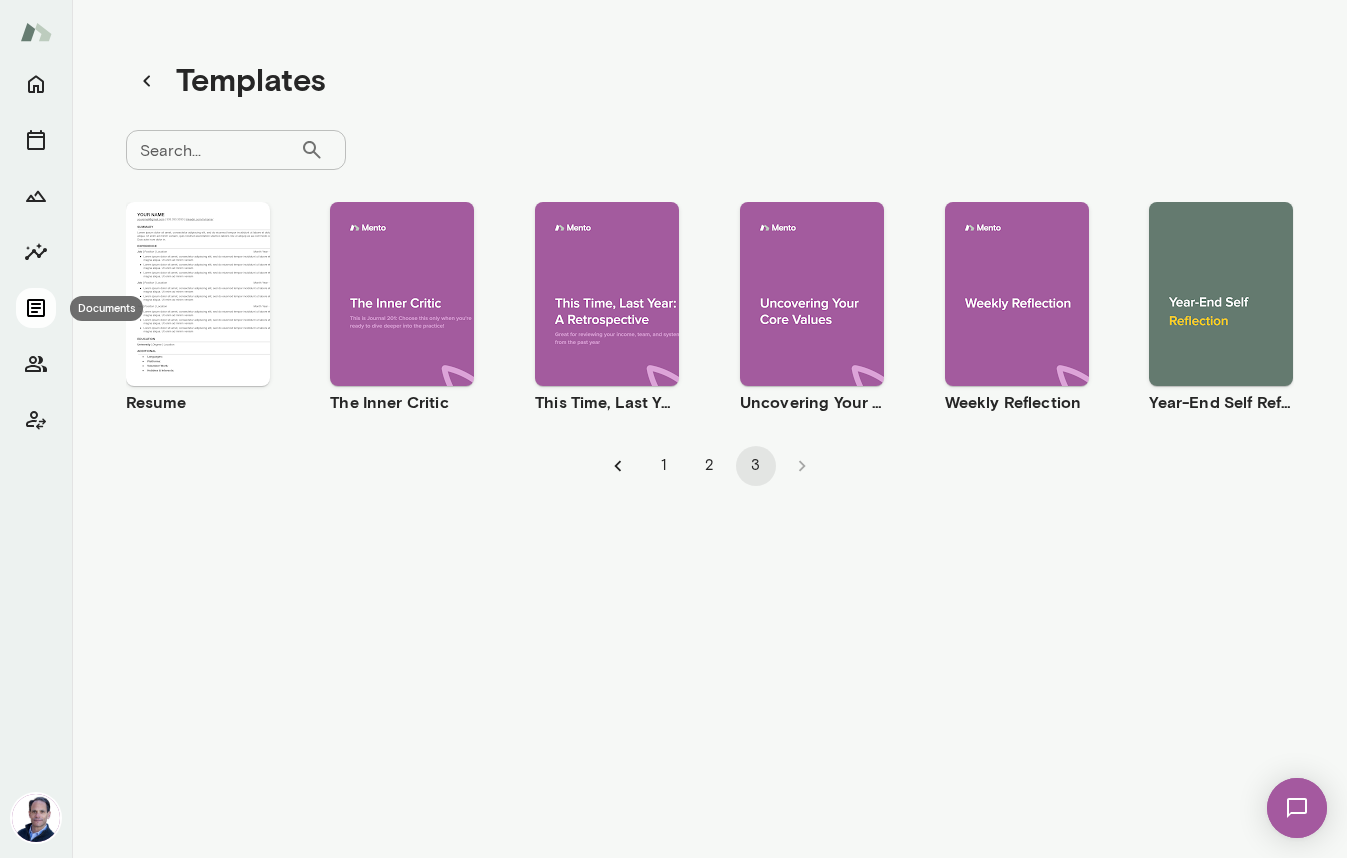 click 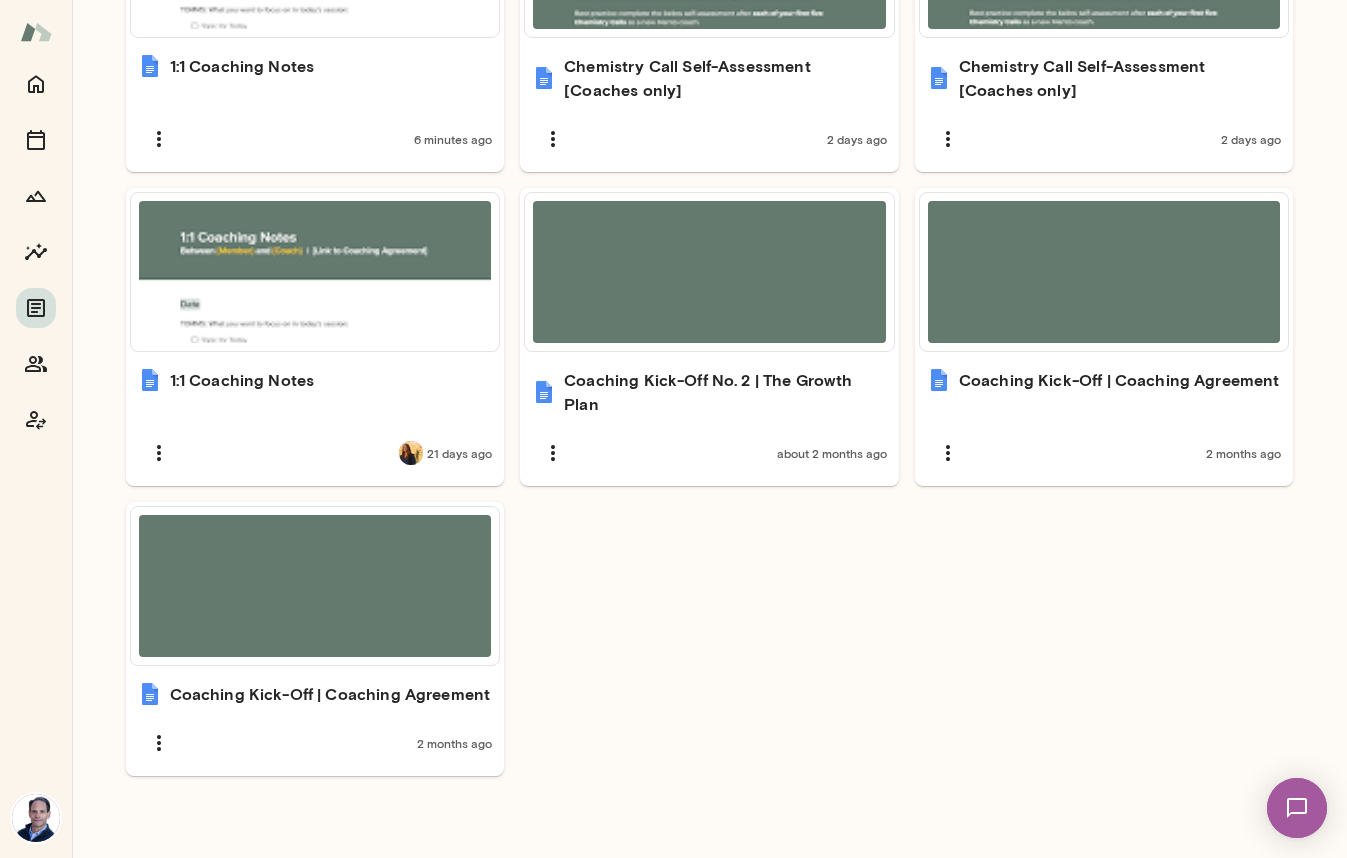 scroll, scrollTop: 776, scrollLeft: 0, axis: vertical 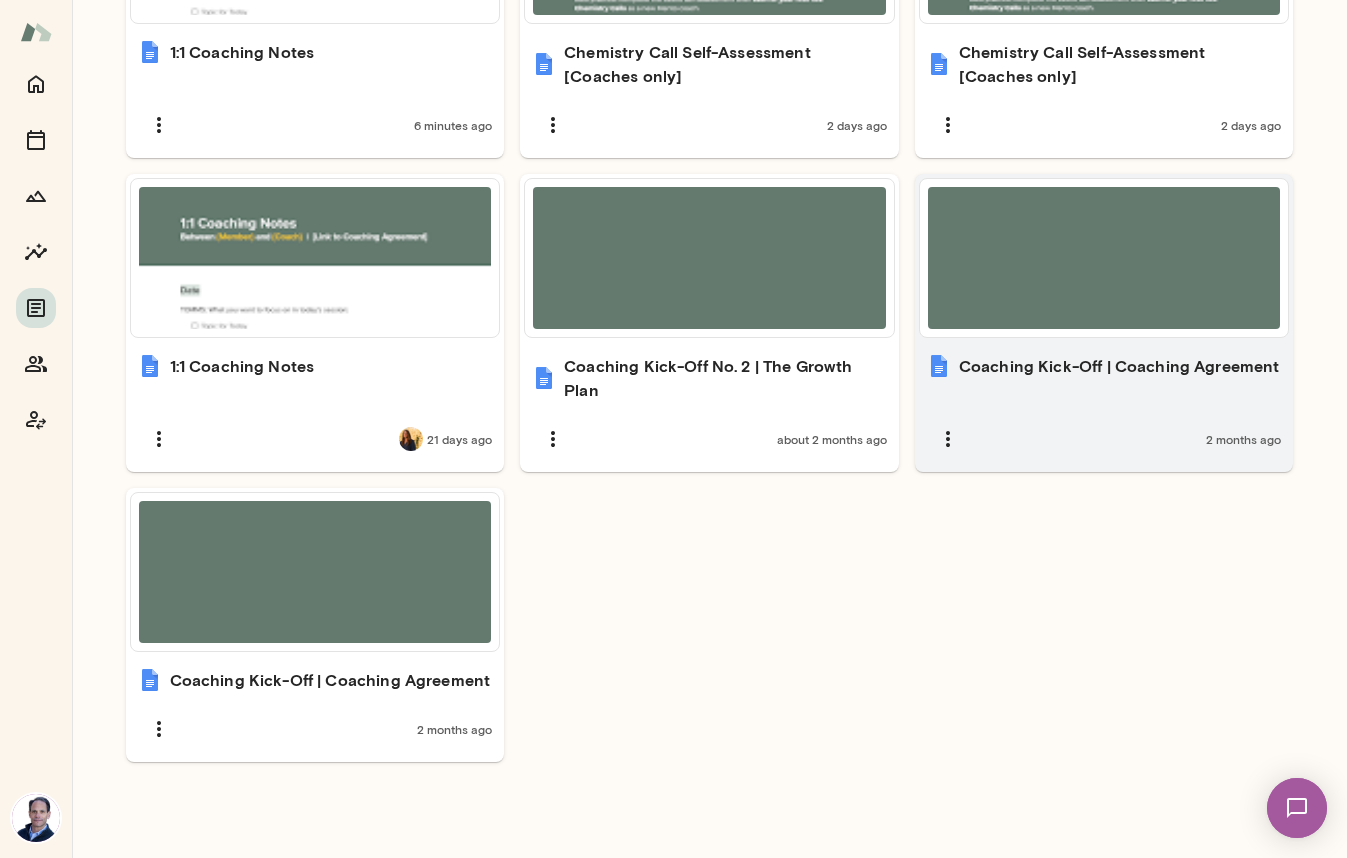 click at bounding box center [1104, 258] 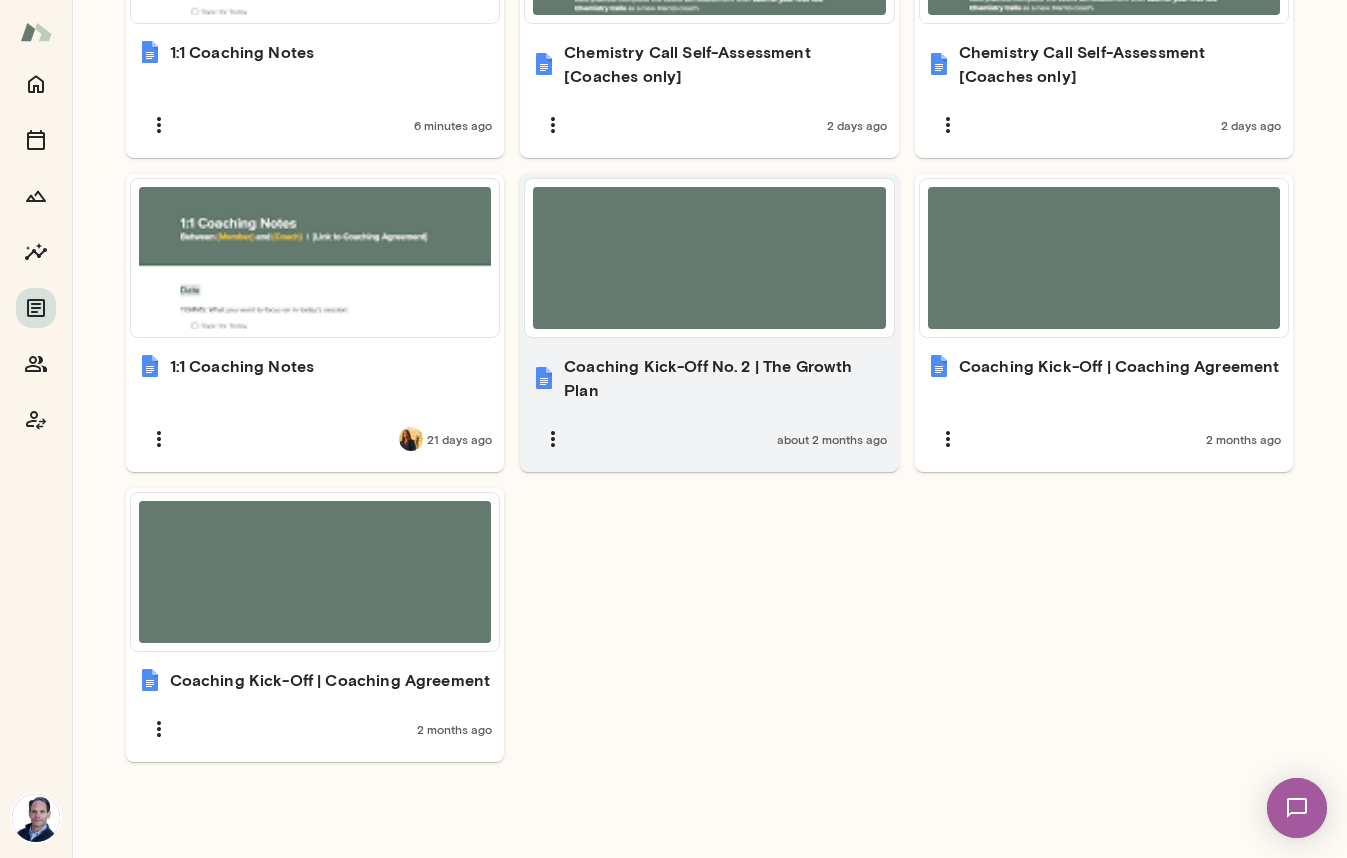 click on "Coaching Kick-Off No. 2 | The Growth Plan" at bounding box center (725, 378) 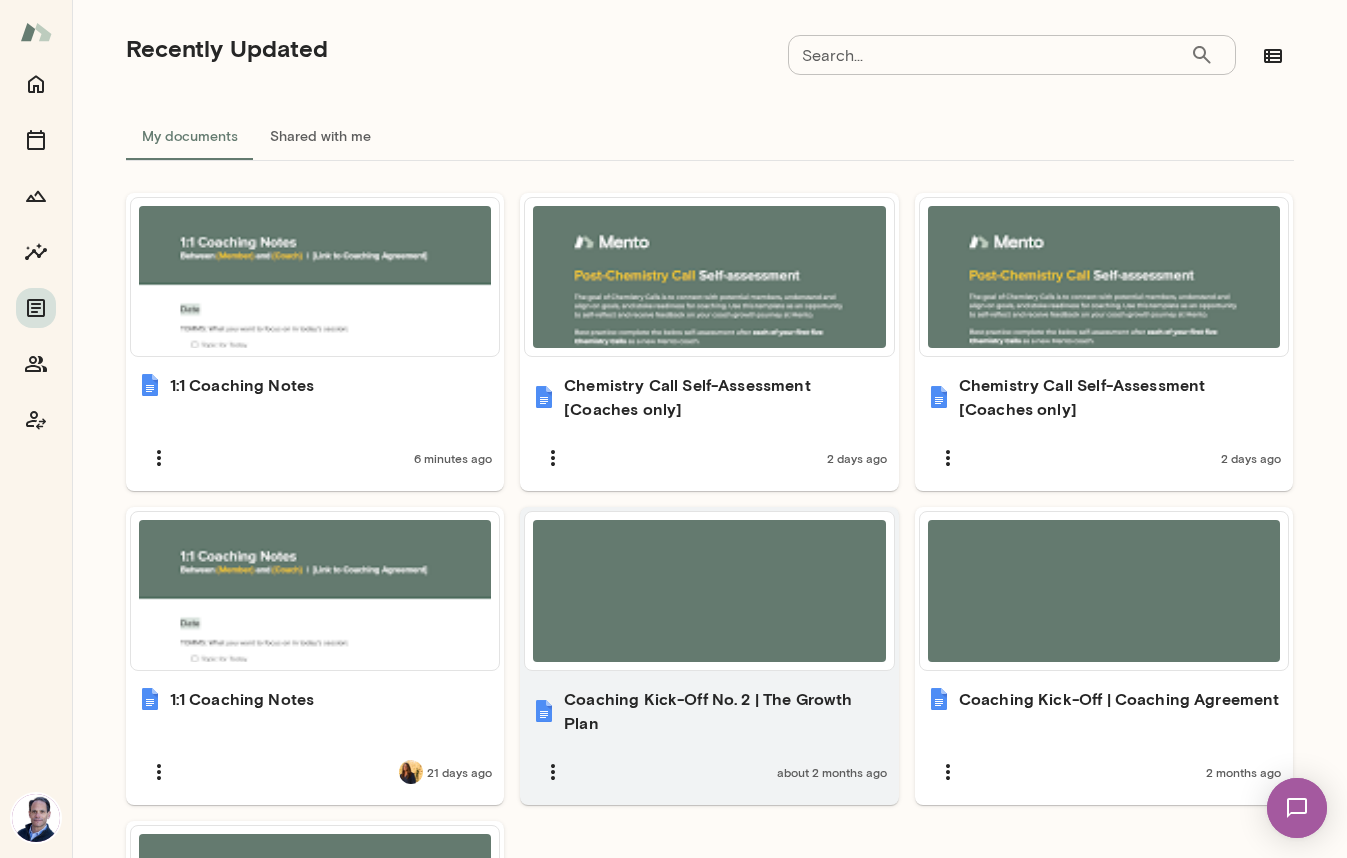 scroll, scrollTop: 0, scrollLeft: 0, axis: both 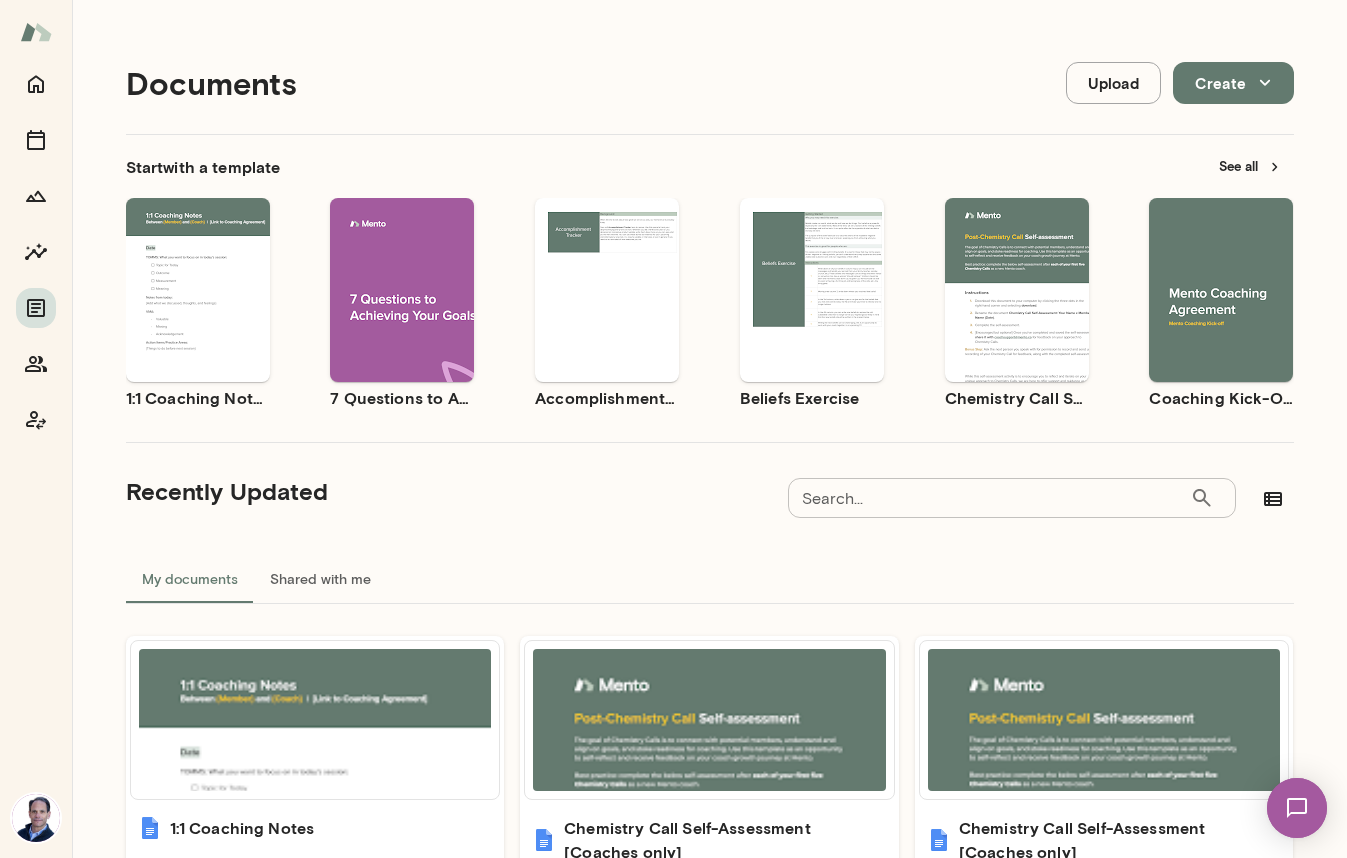 click on "See all" at bounding box center [1250, 166] 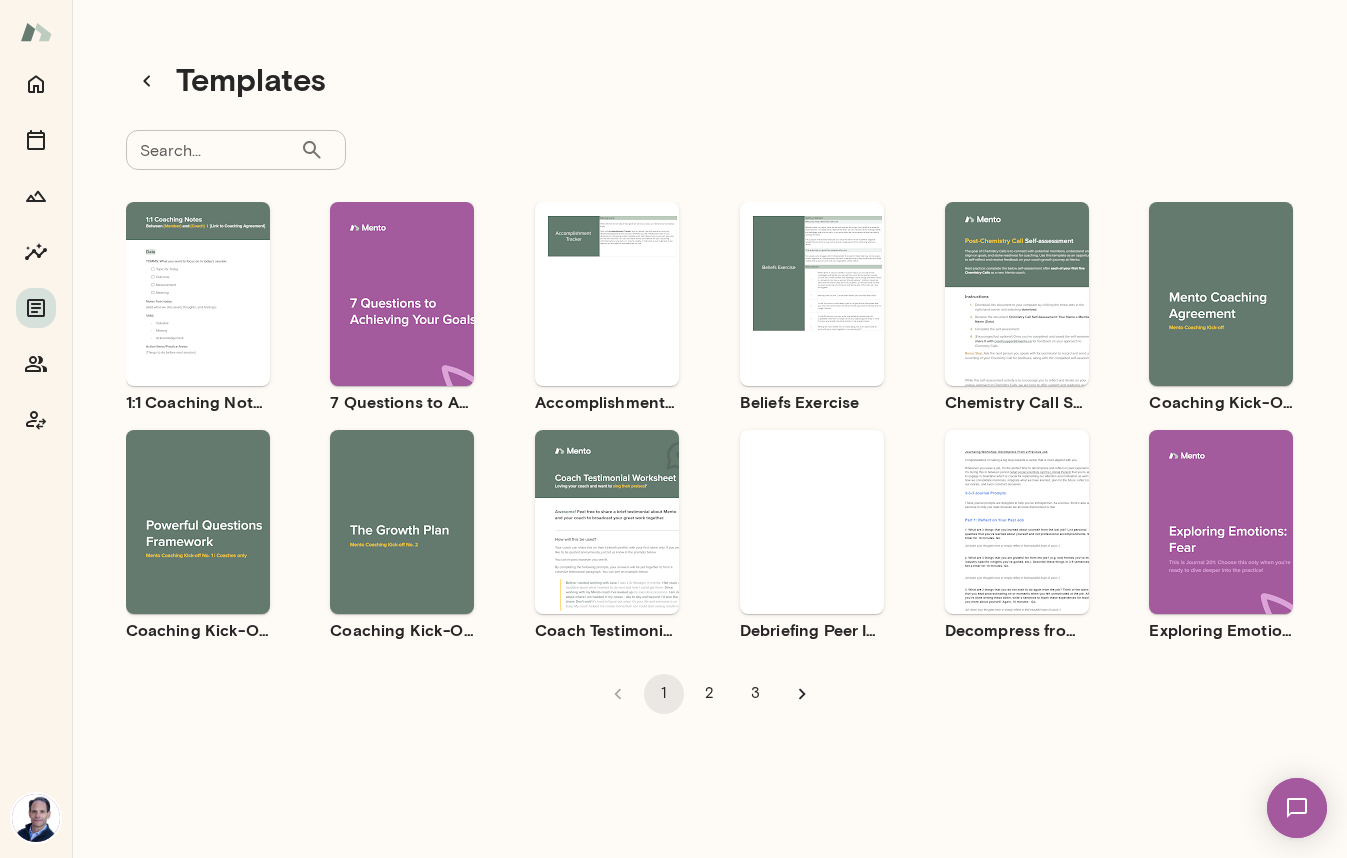 click on "Search..." at bounding box center (213, 150) 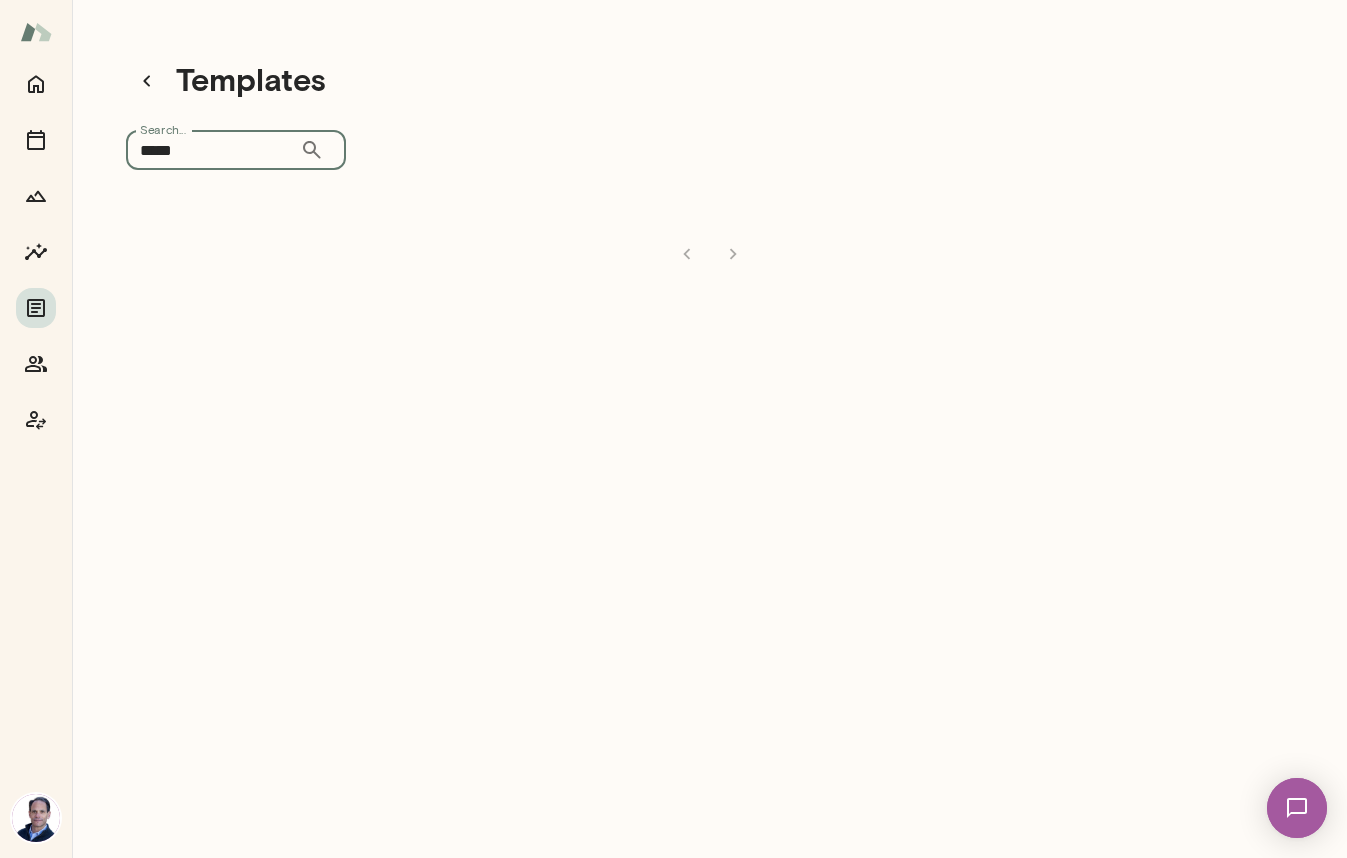 type on "*****" 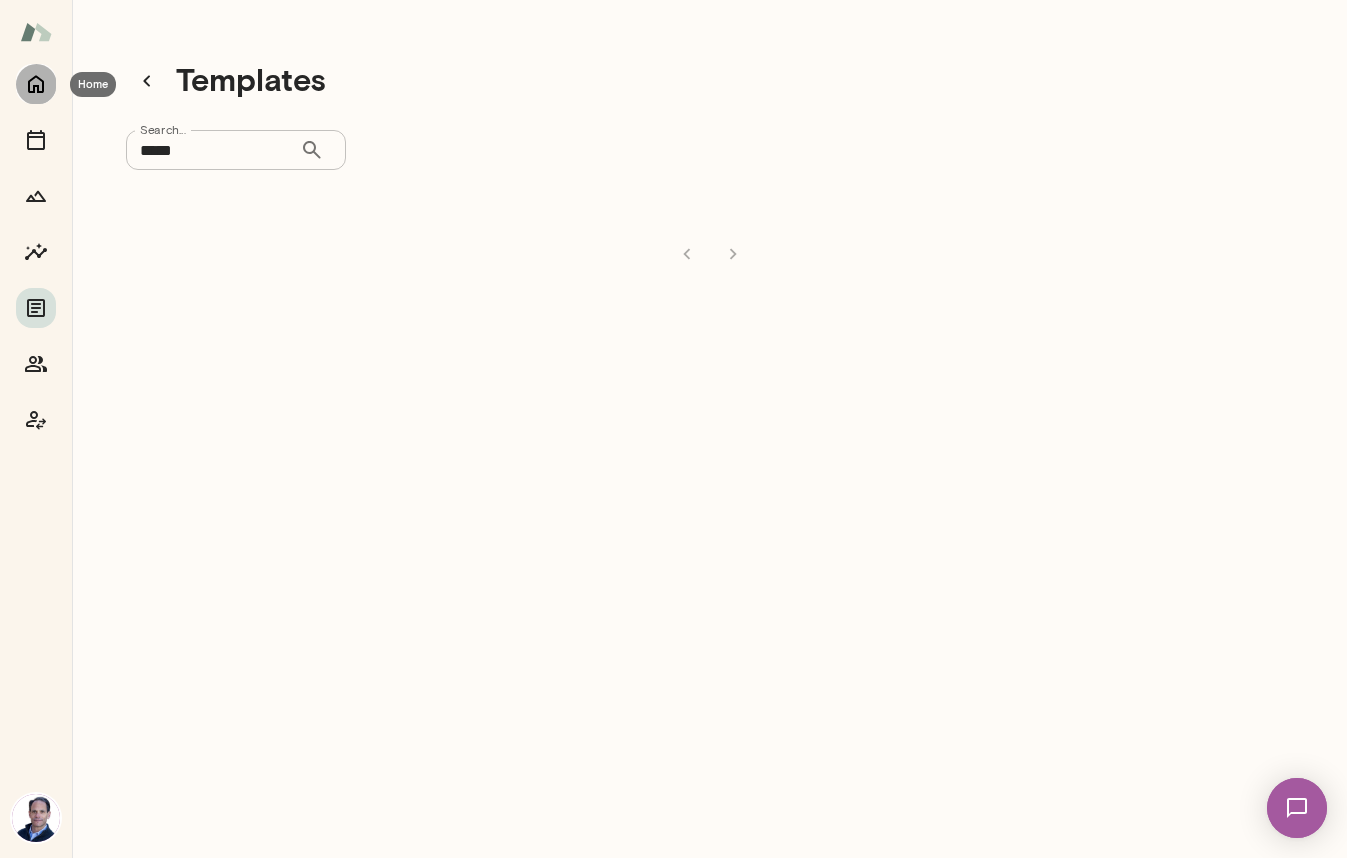 click at bounding box center [36, 84] 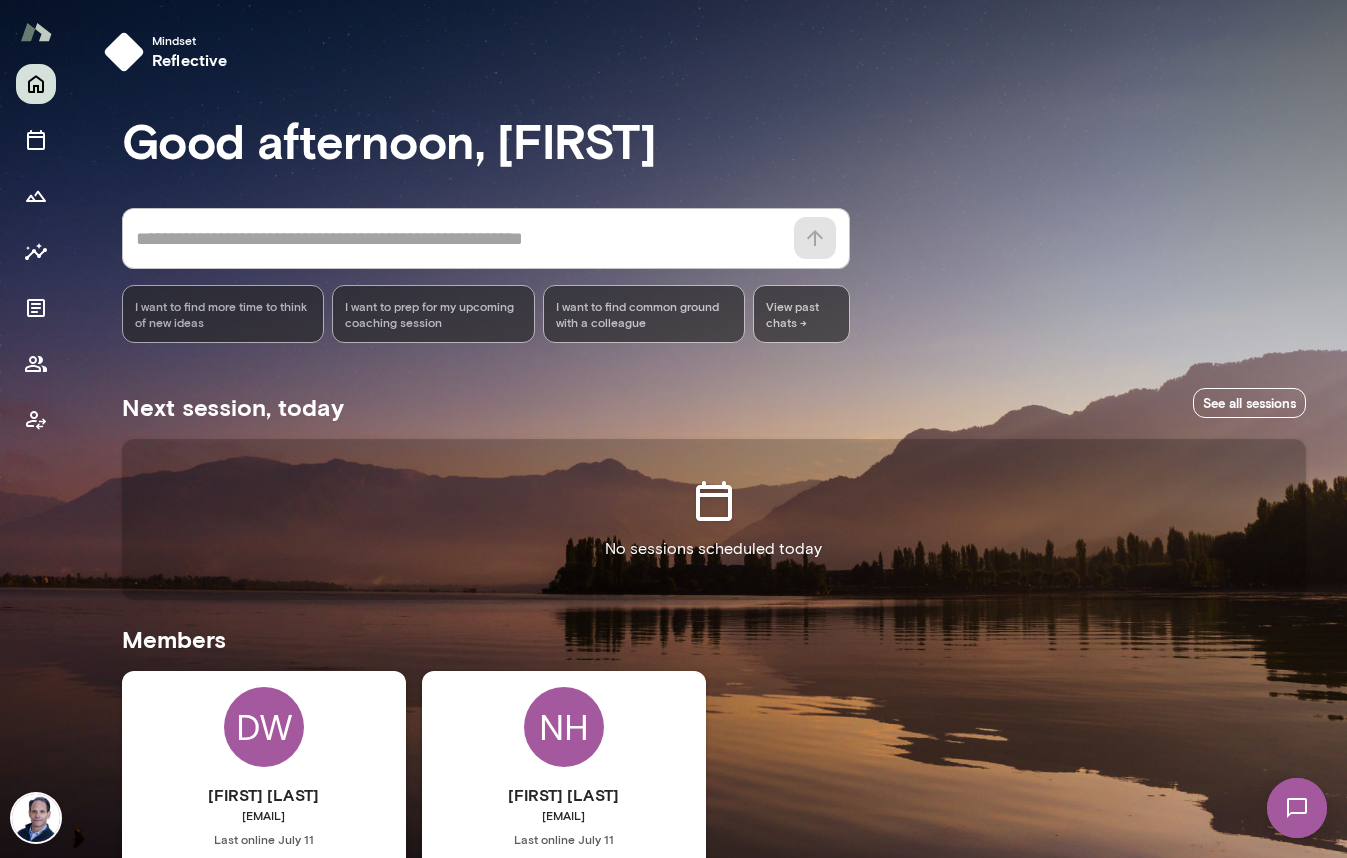 click on "[STATE] [FIRST] [LAST] [EMAIL] Last online July 11 Flatiron Health Business Plan (Eastern Time) View" at bounding box center (564, 850) 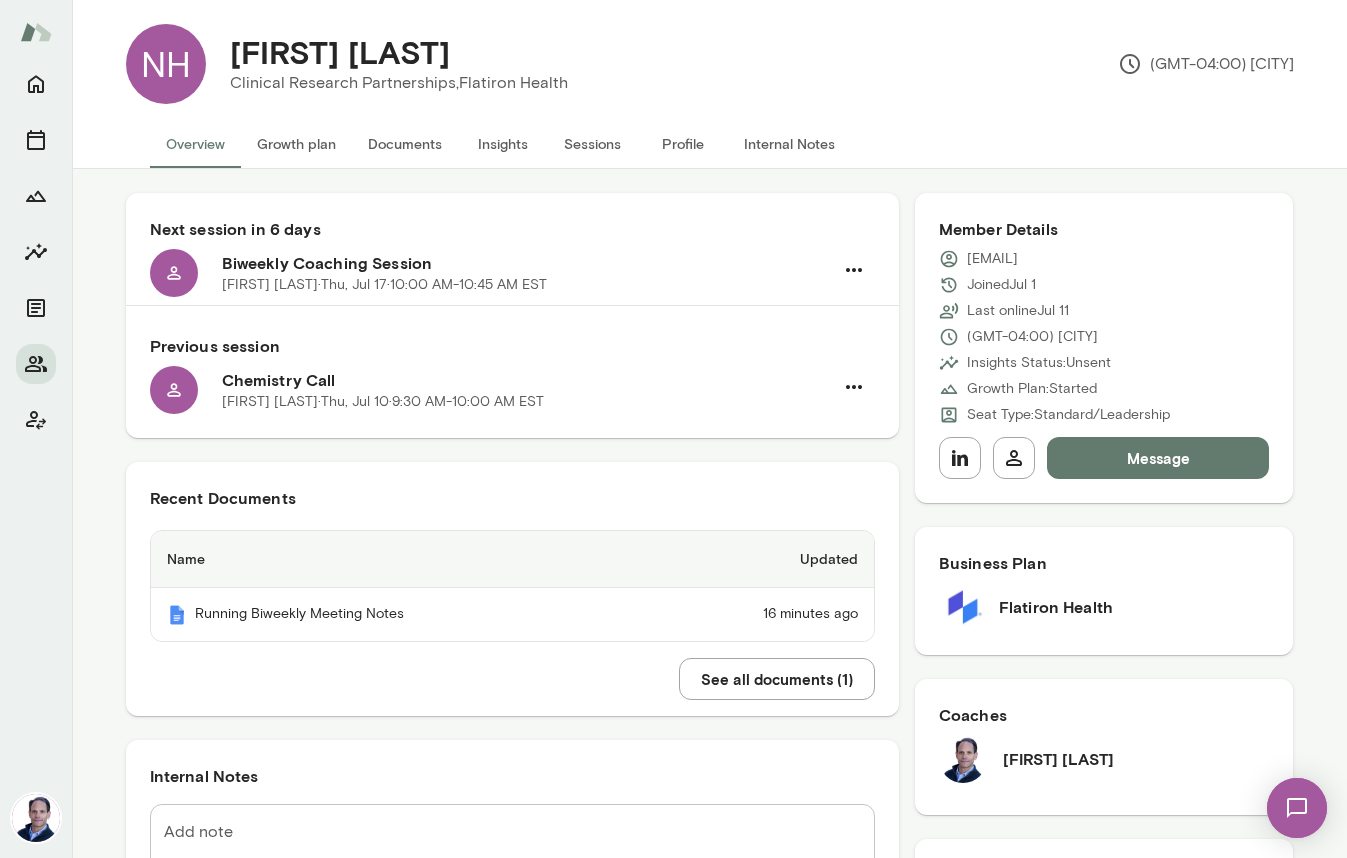 scroll, scrollTop: 0, scrollLeft: 0, axis: both 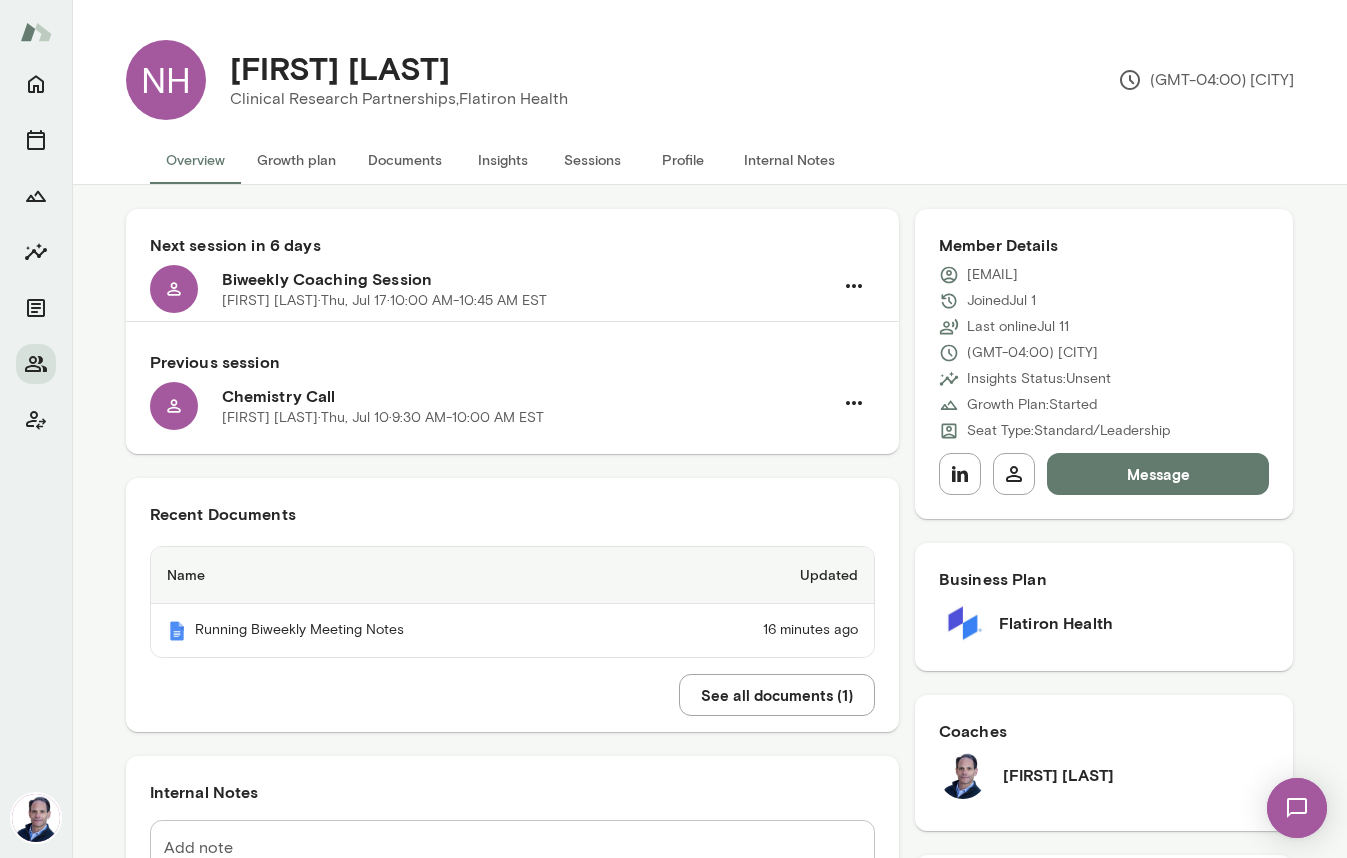 click on "Documents" at bounding box center (405, 160) 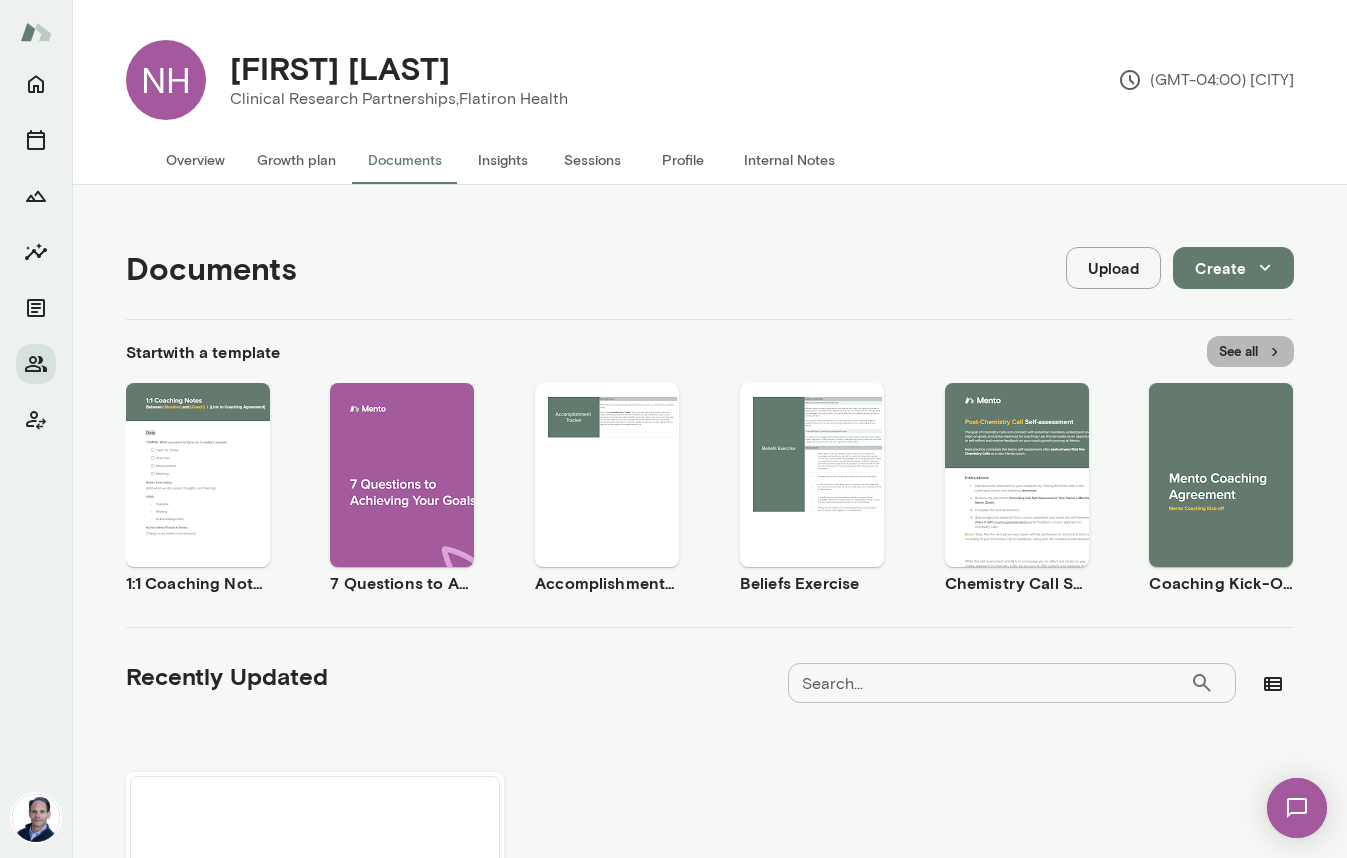 click on "See all" at bounding box center (1250, 351) 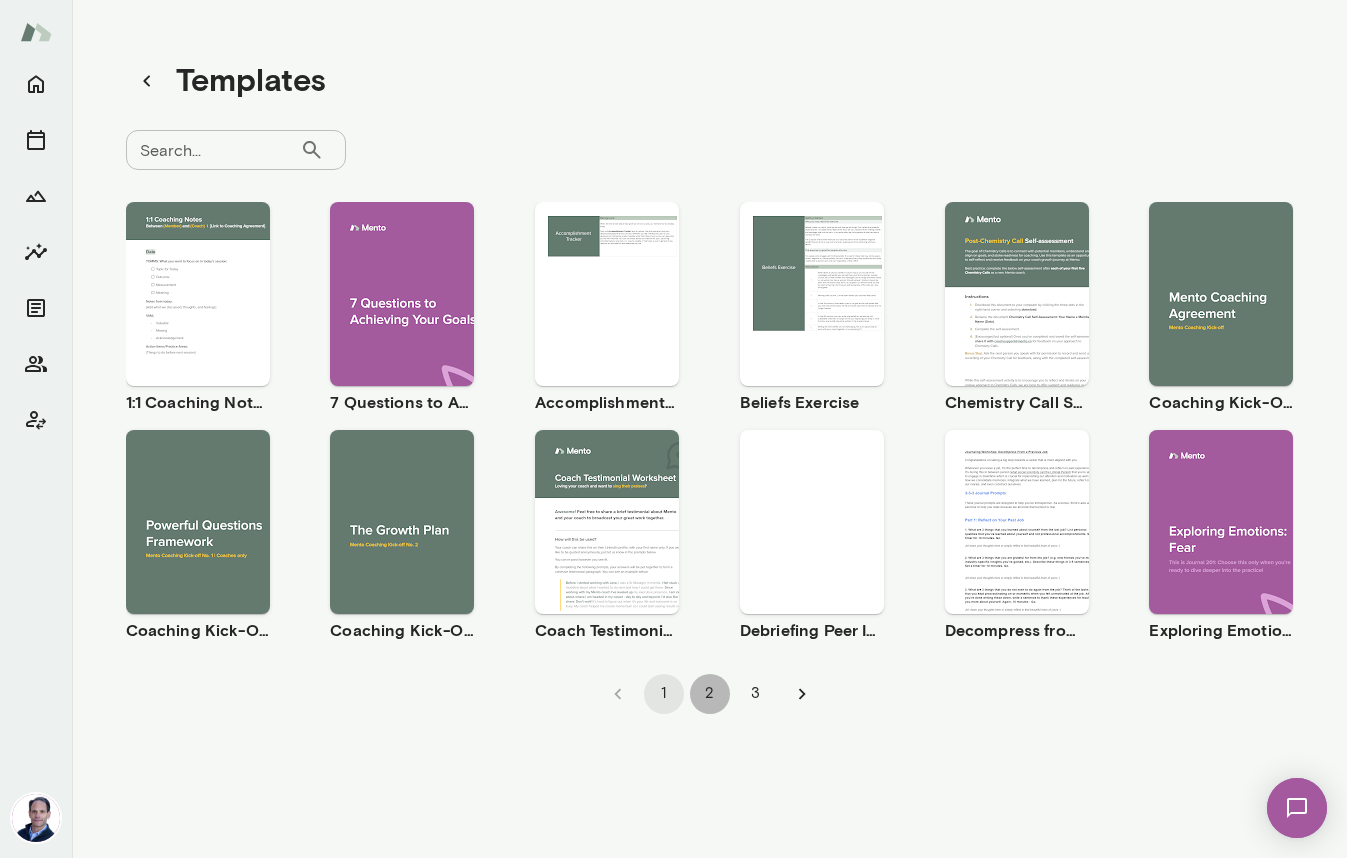 click on "2" at bounding box center (710, 694) 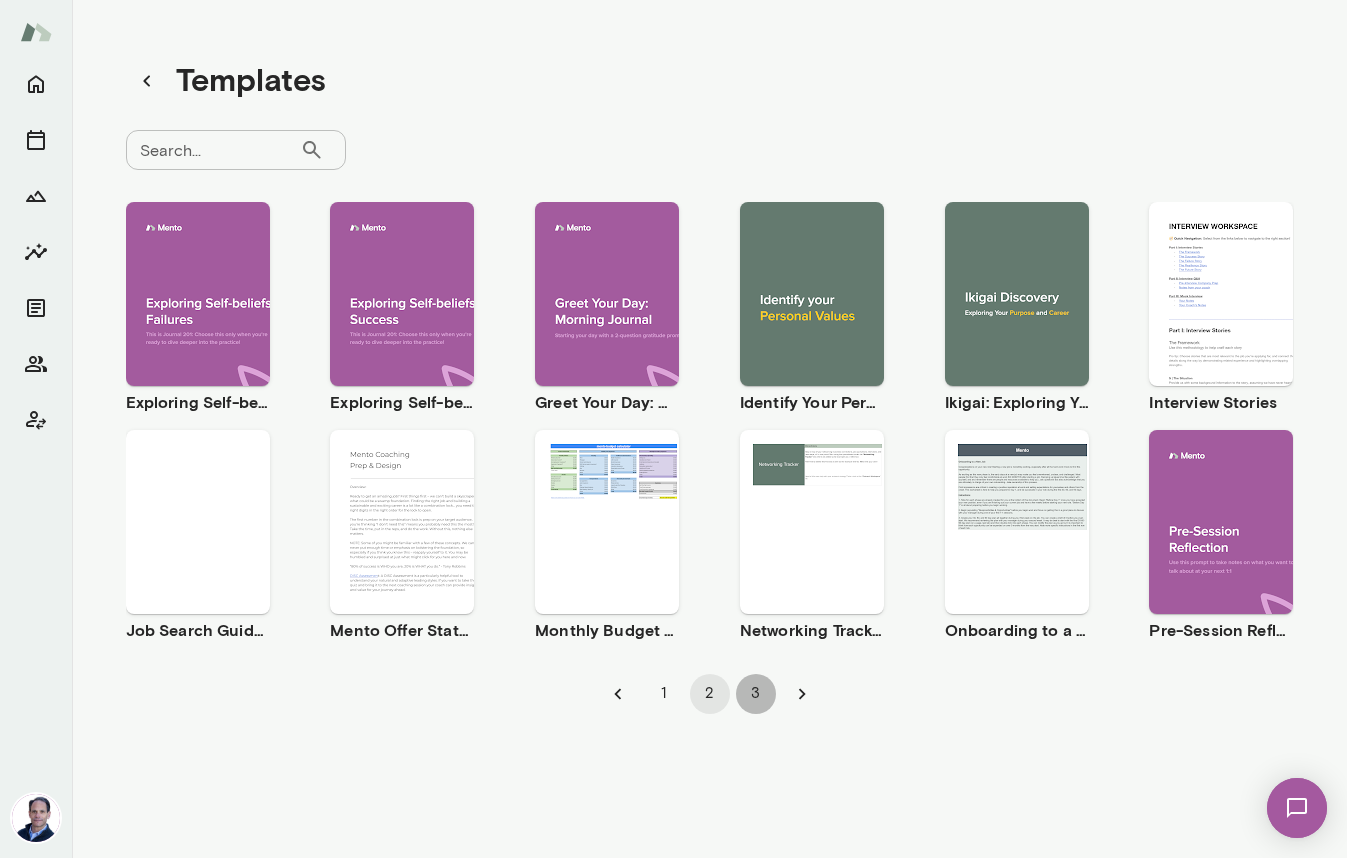 click on "3" at bounding box center [756, 694] 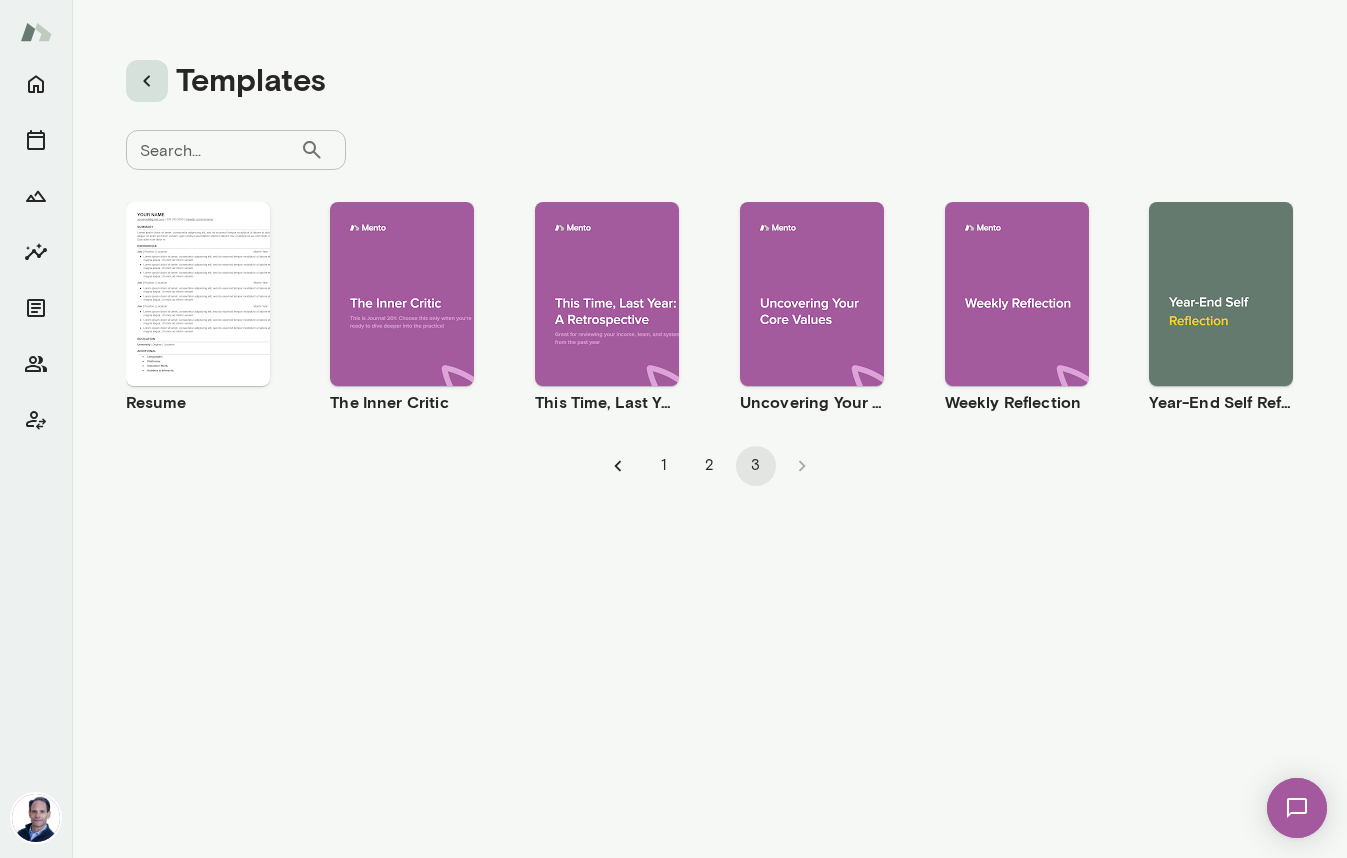 click 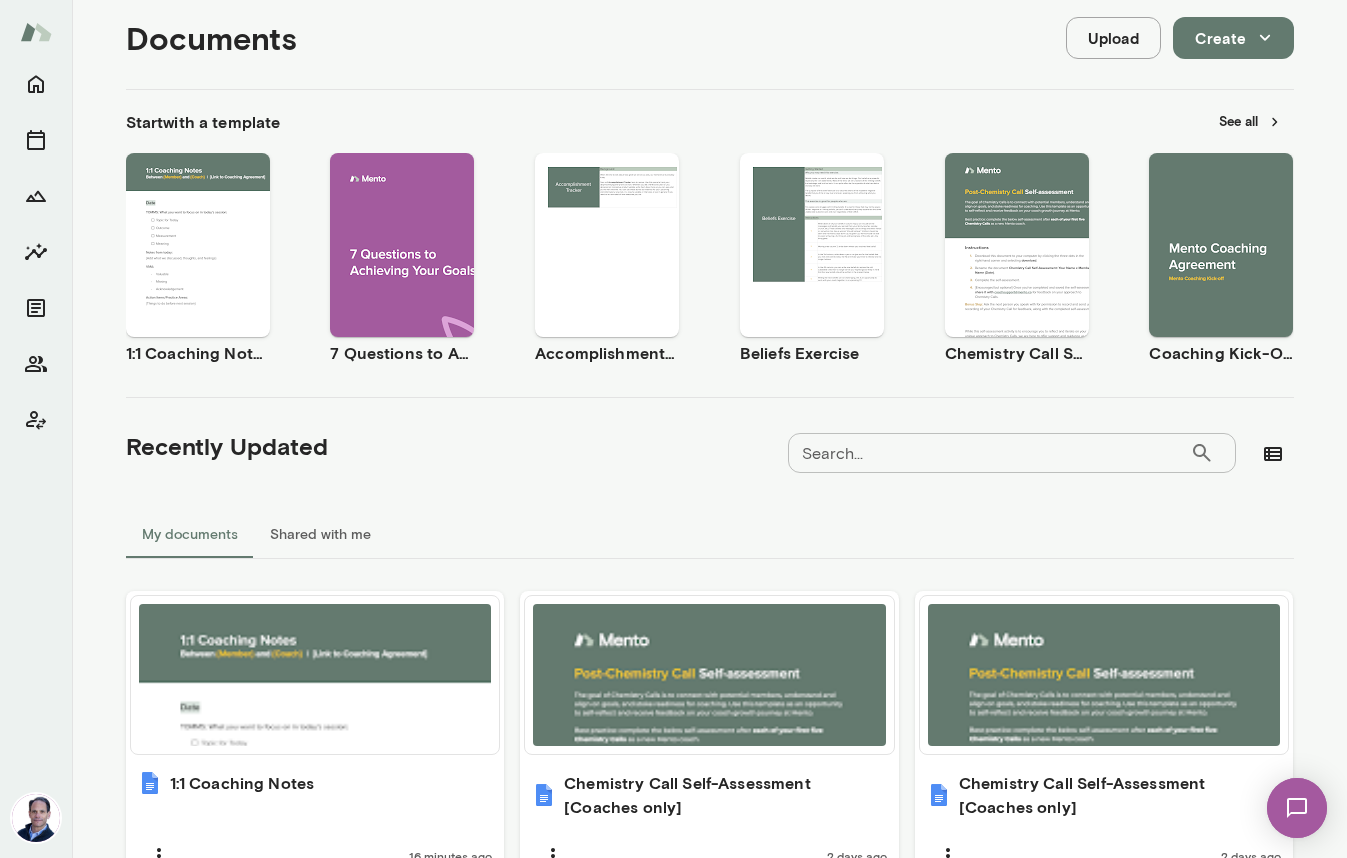 scroll, scrollTop: 0, scrollLeft: 0, axis: both 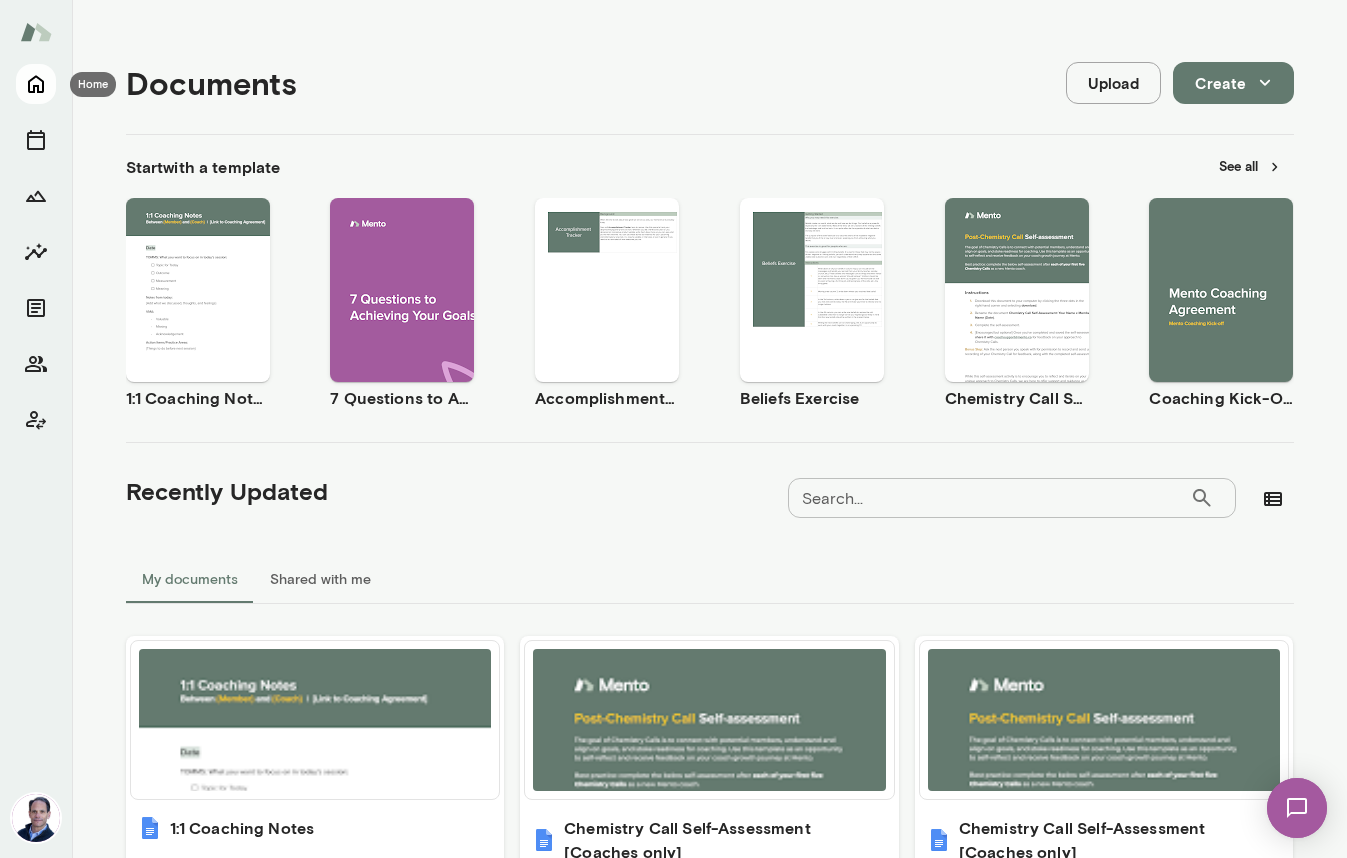 click 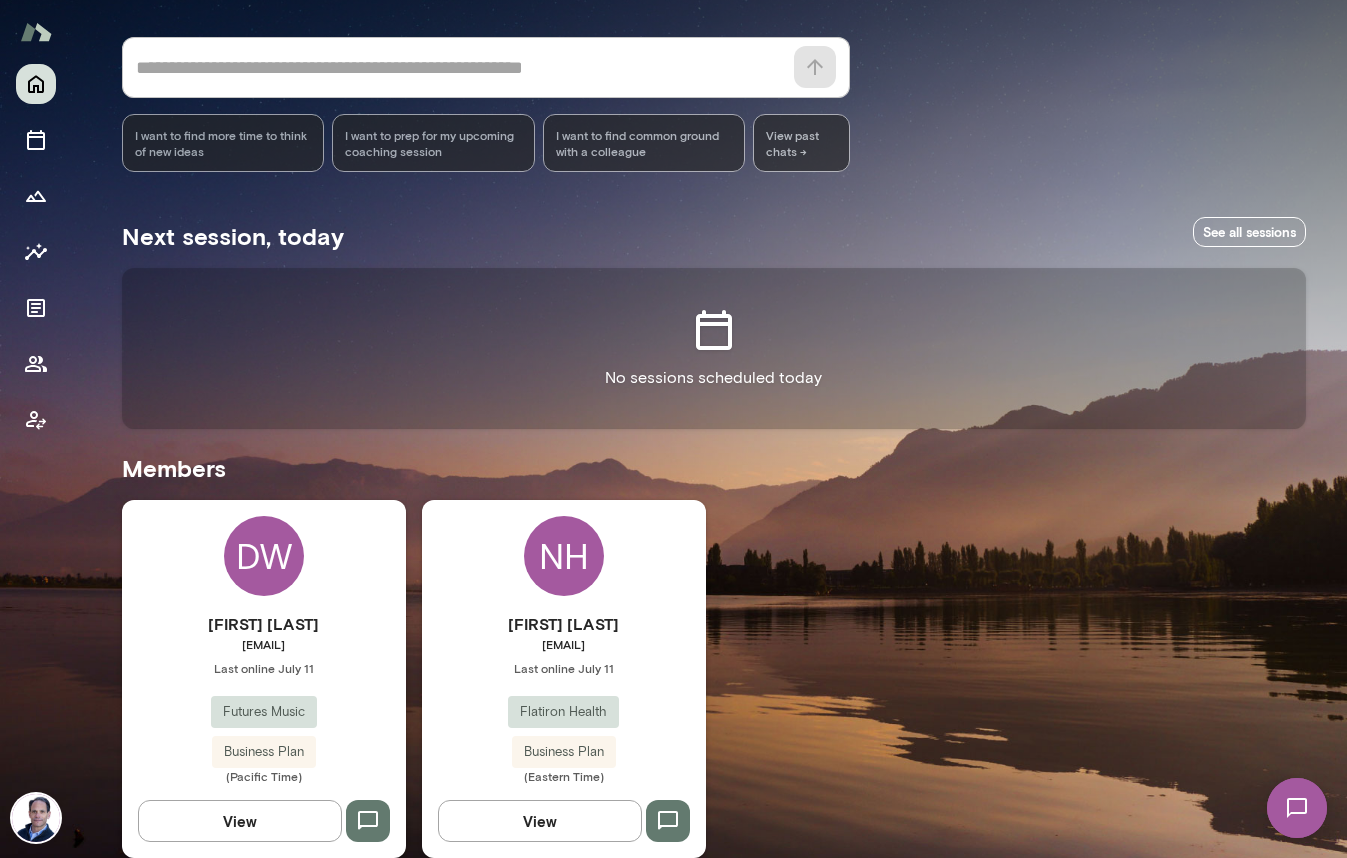 scroll, scrollTop: 195, scrollLeft: 0, axis: vertical 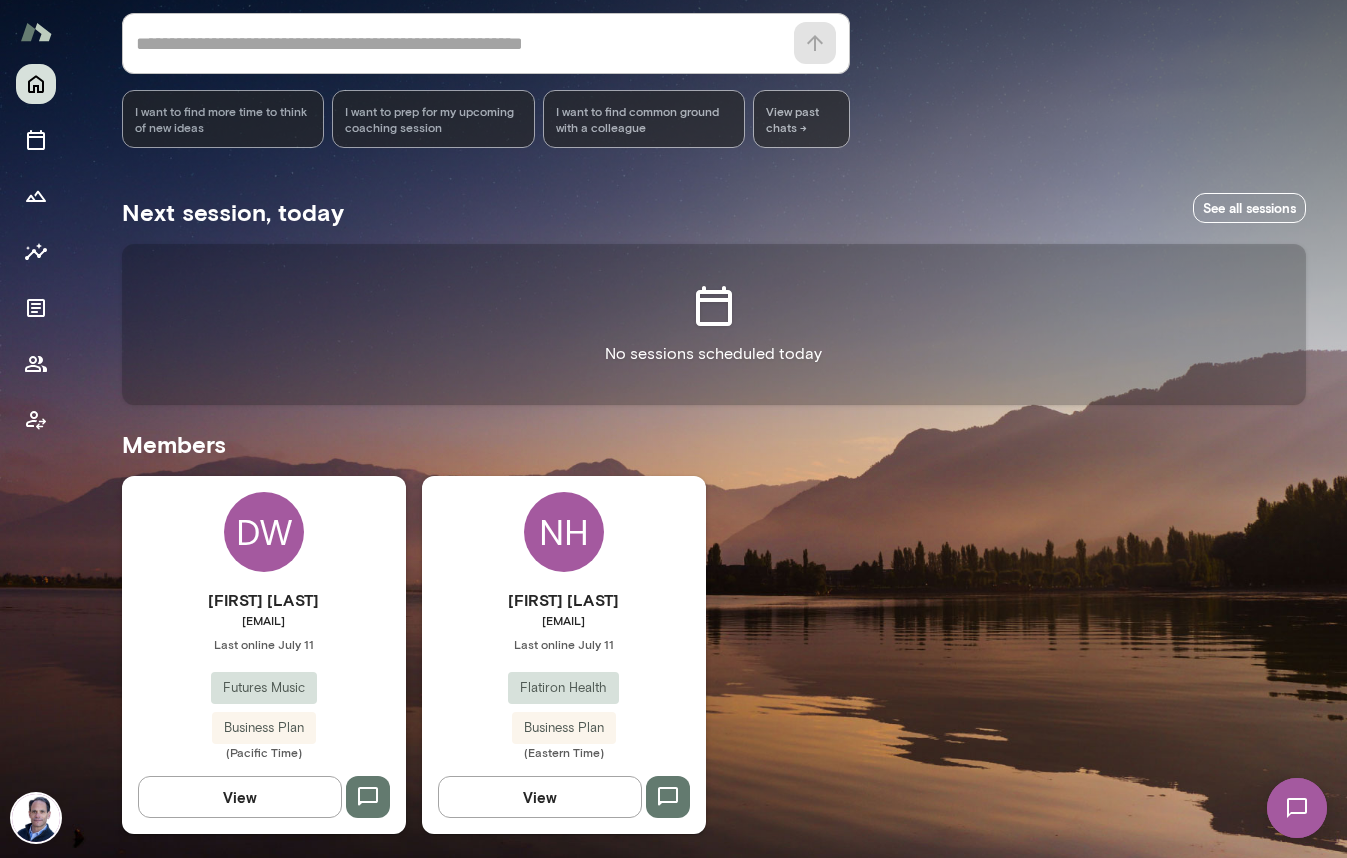 click on "DW" at bounding box center (264, 532) 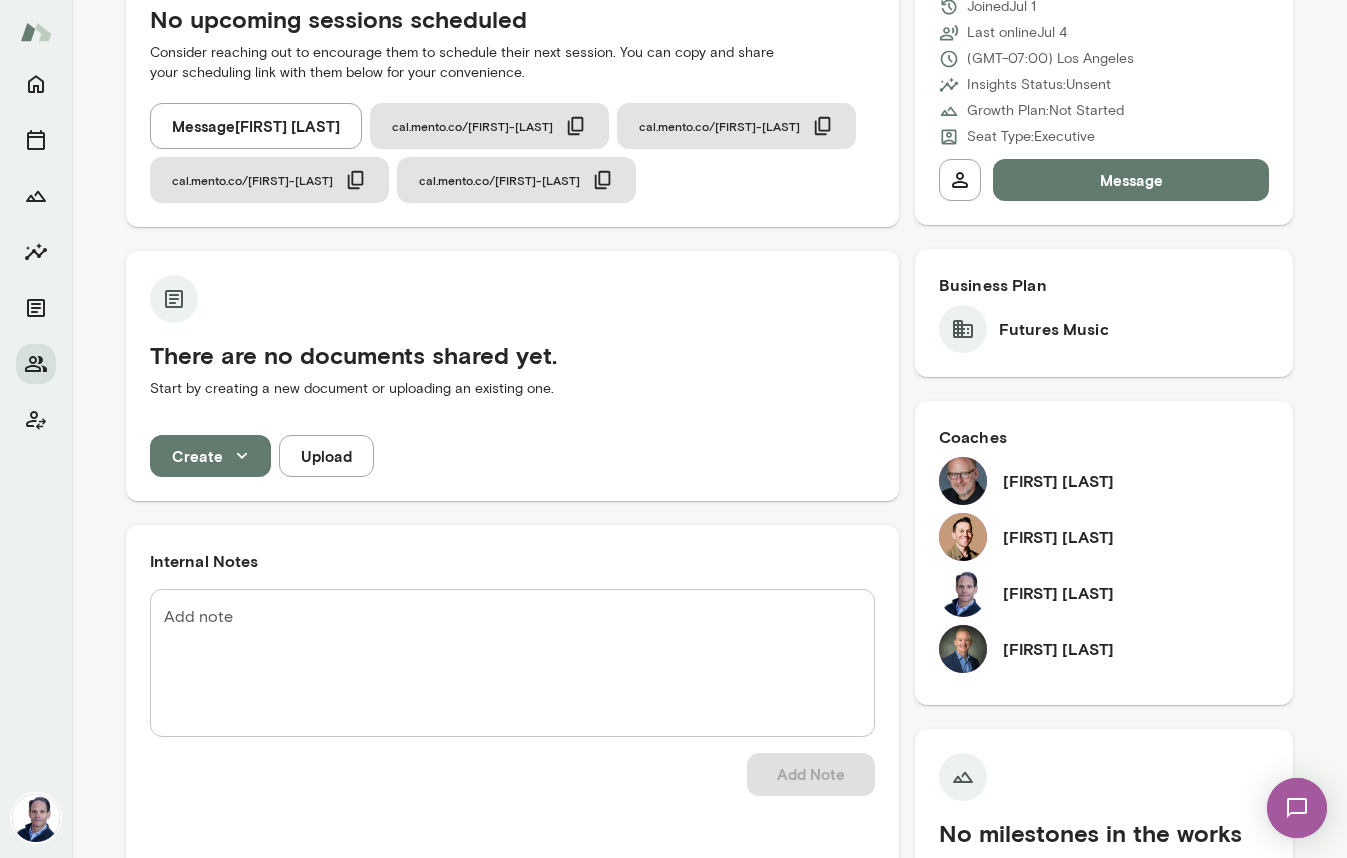 scroll, scrollTop: 315, scrollLeft: 0, axis: vertical 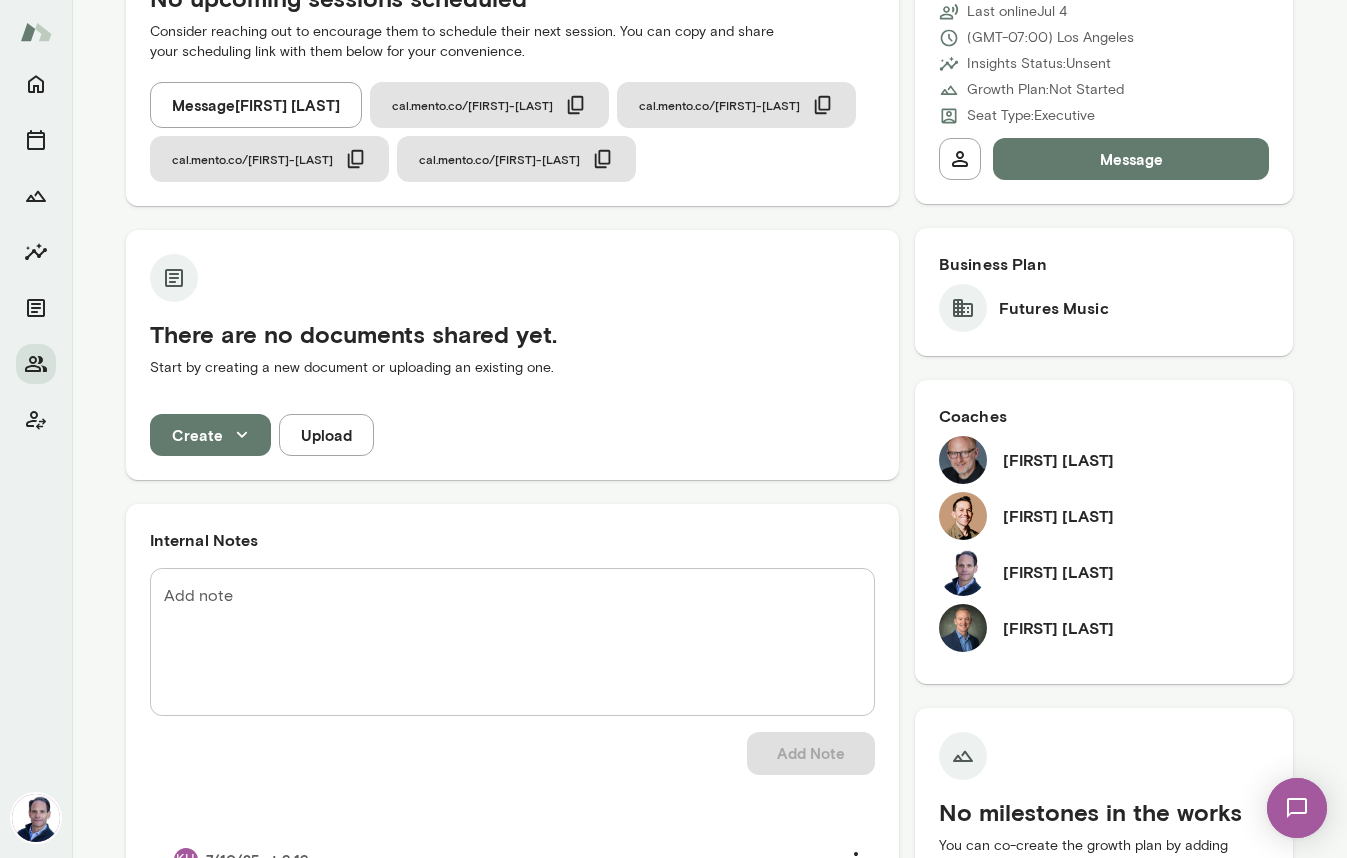 click at bounding box center (963, 628) 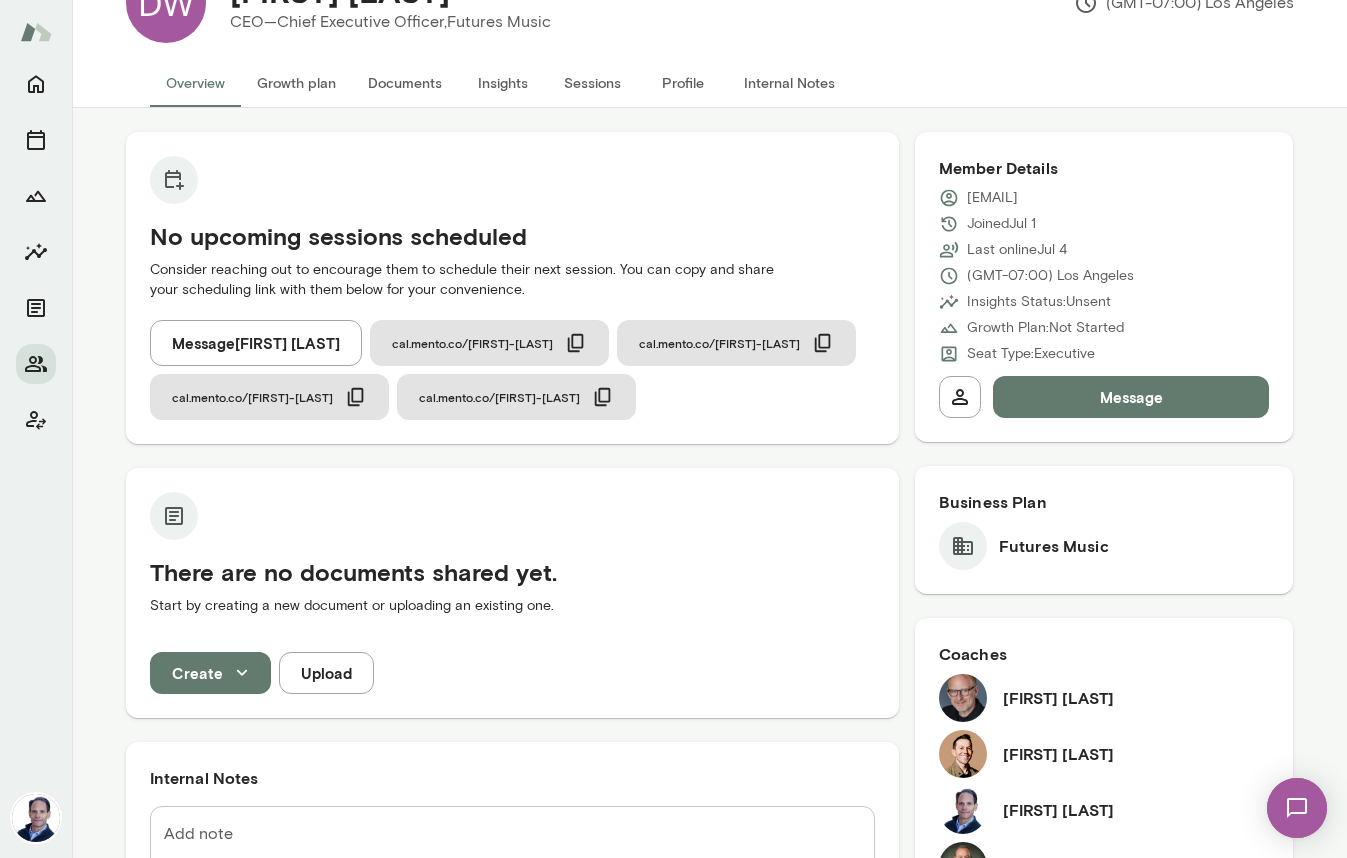 scroll, scrollTop: 0, scrollLeft: 0, axis: both 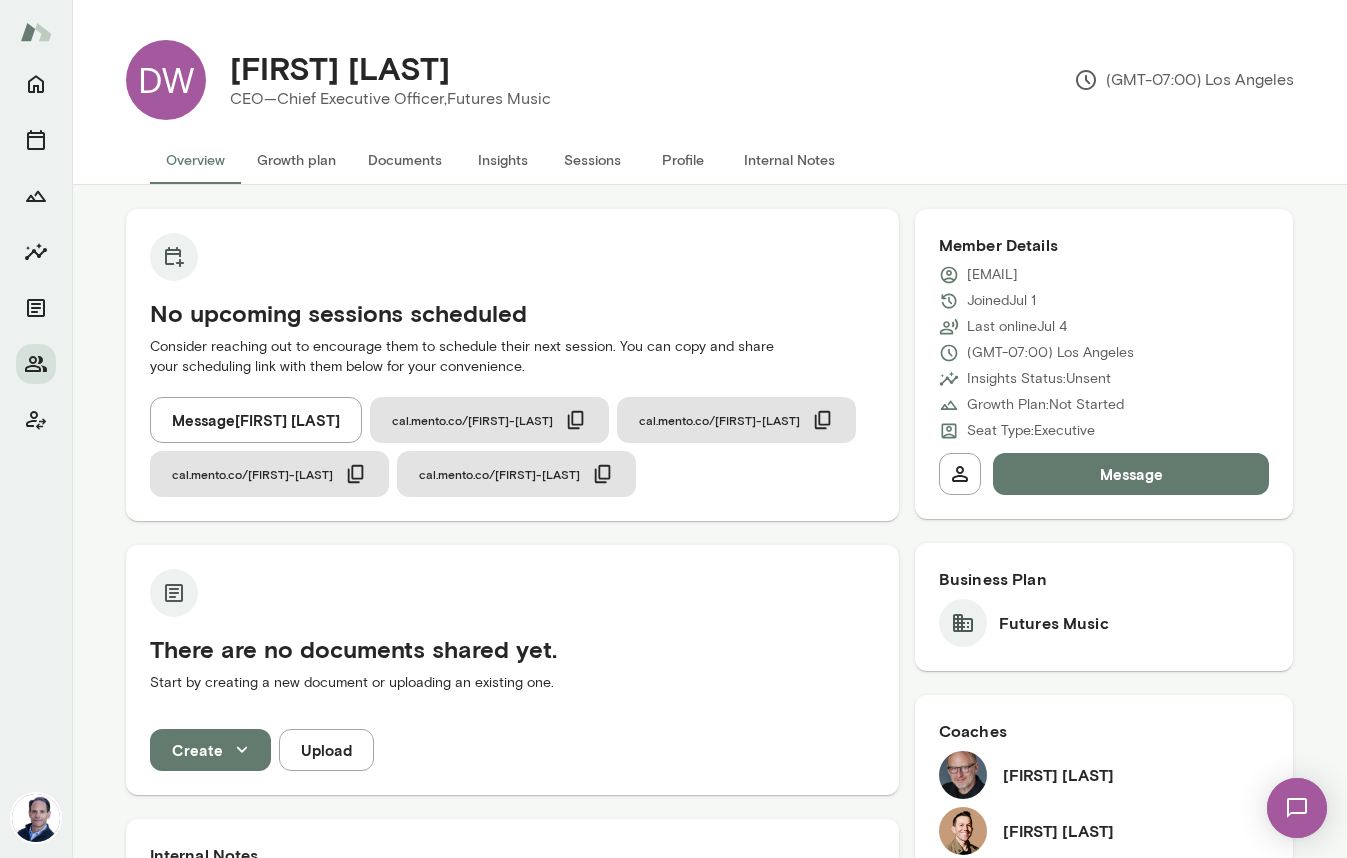 click on "Profile" at bounding box center [683, 160] 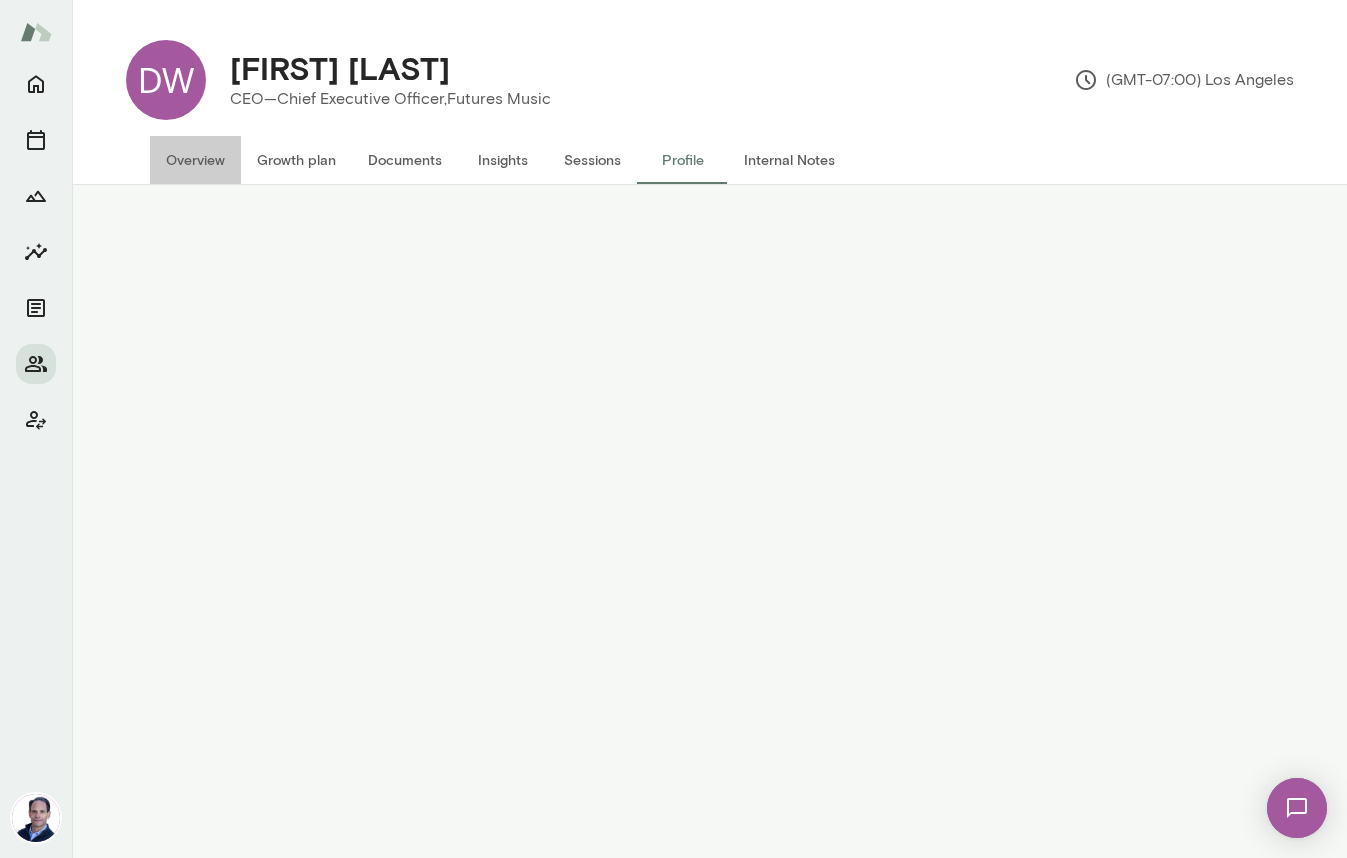 click on "Overview" at bounding box center (195, 160) 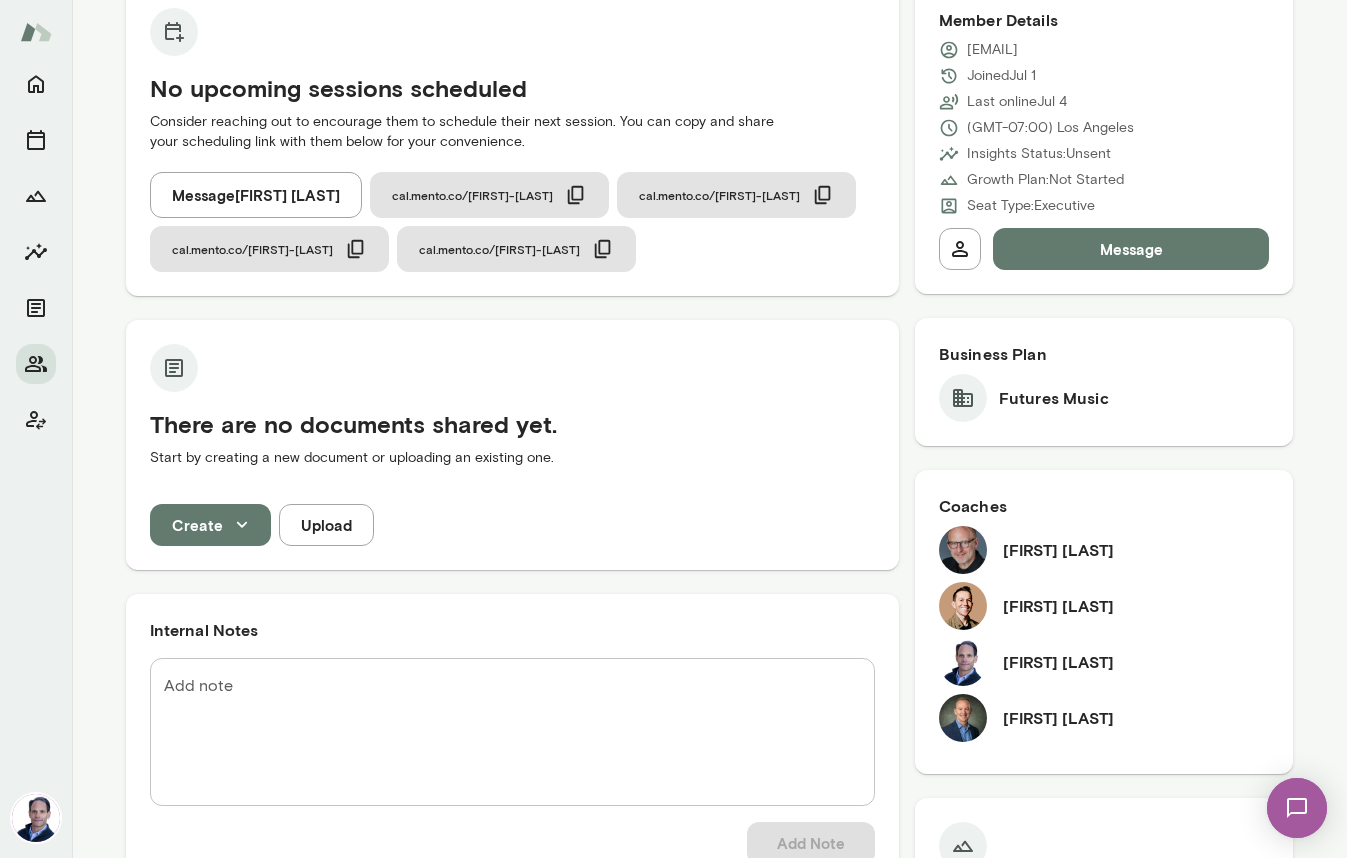 scroll, scrollTop: 0, scrollLeft: 0, axis: both 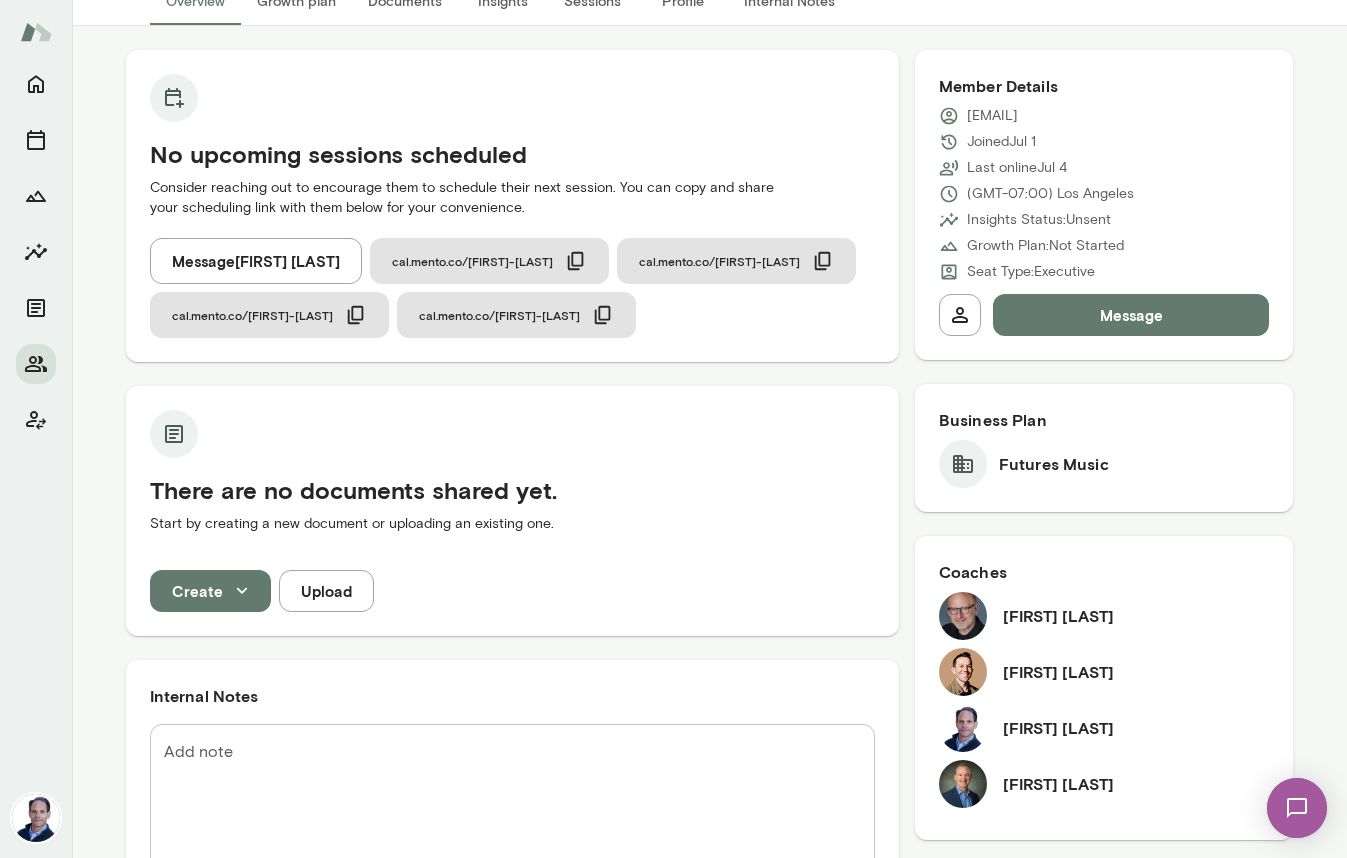 click on "Message" at bounding box center (1131, 315) 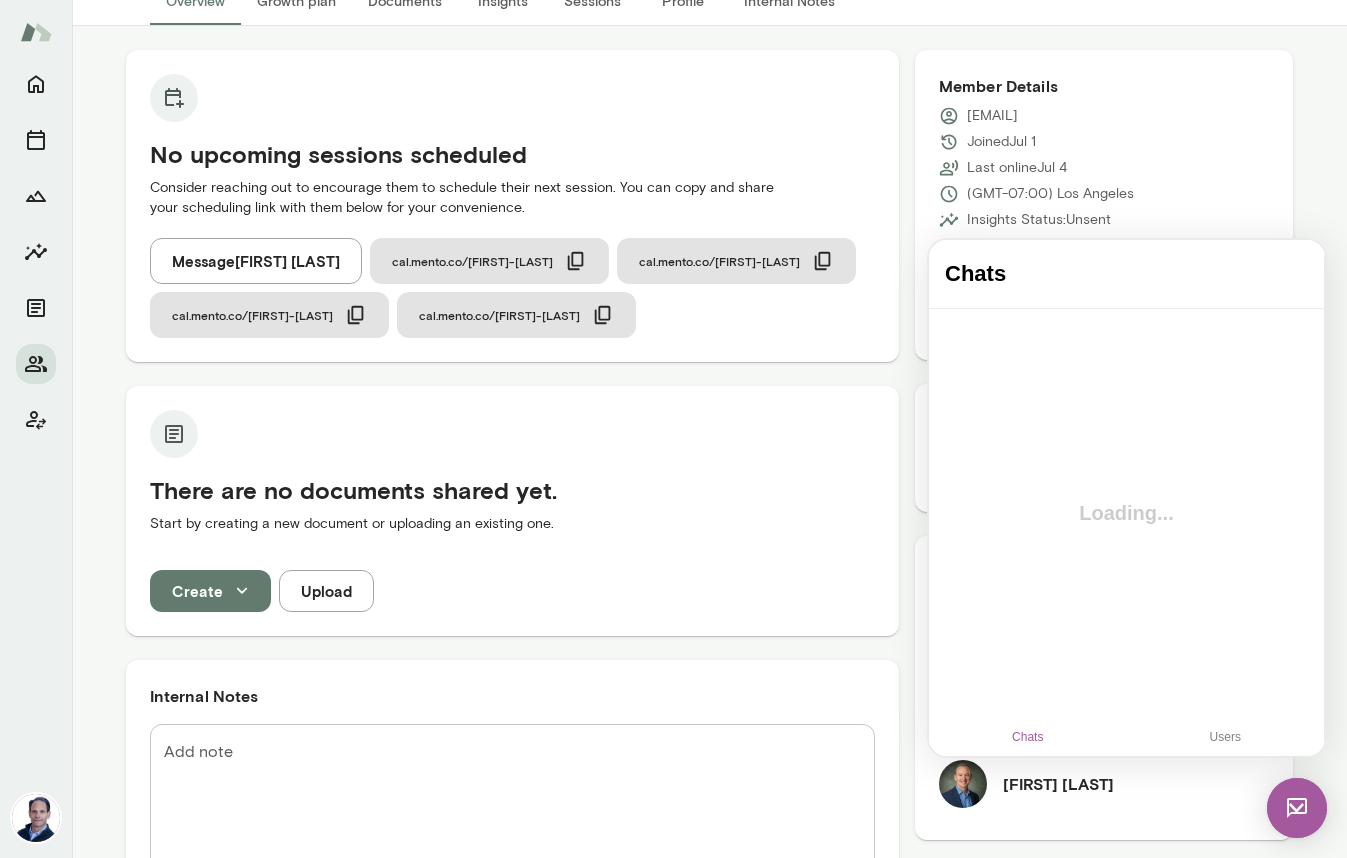scroll, scrollTop: 0, scrollLeft: 0, axis: both 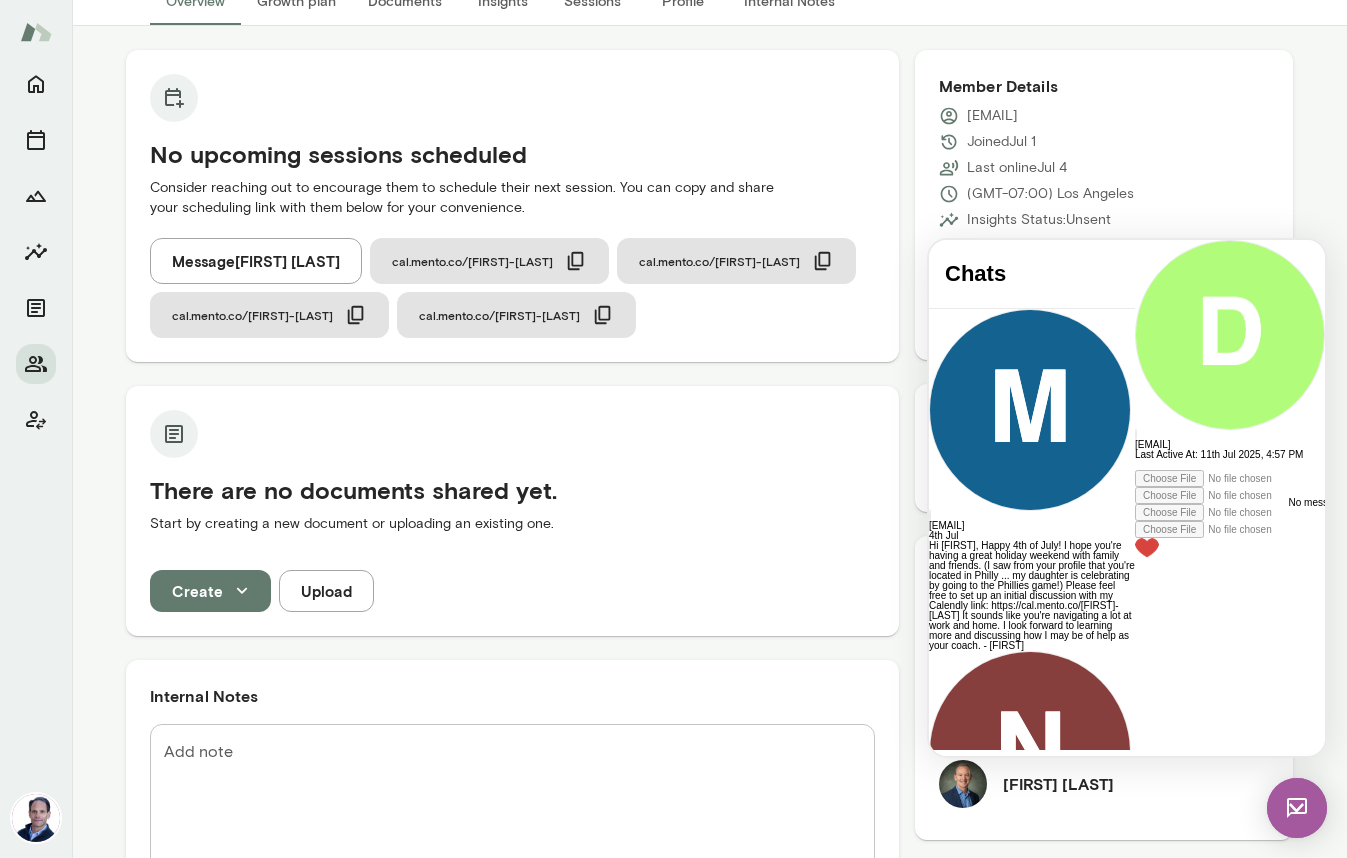 type 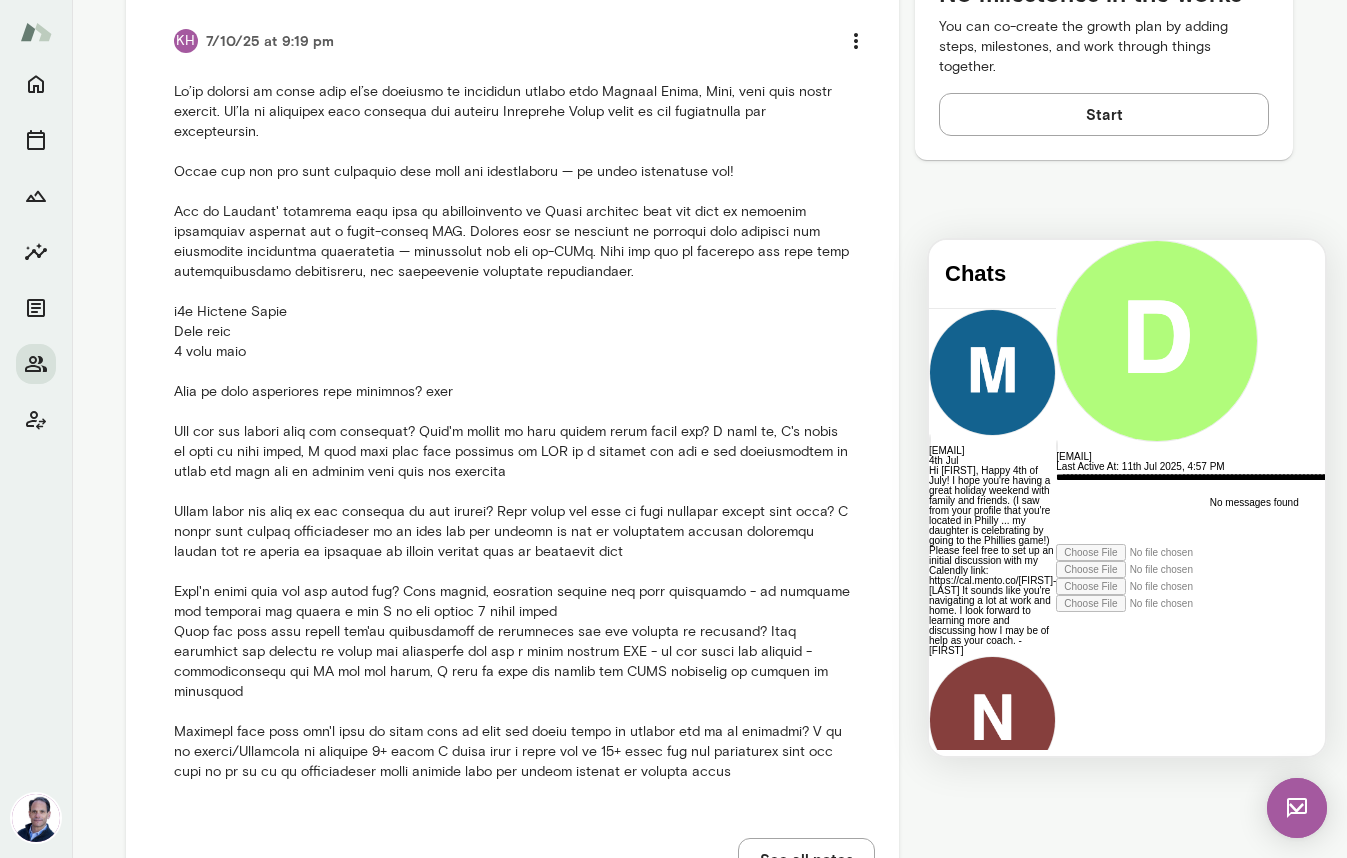 scroll, scrollTop: 1228, scrollLeft: 0, axis: vertical 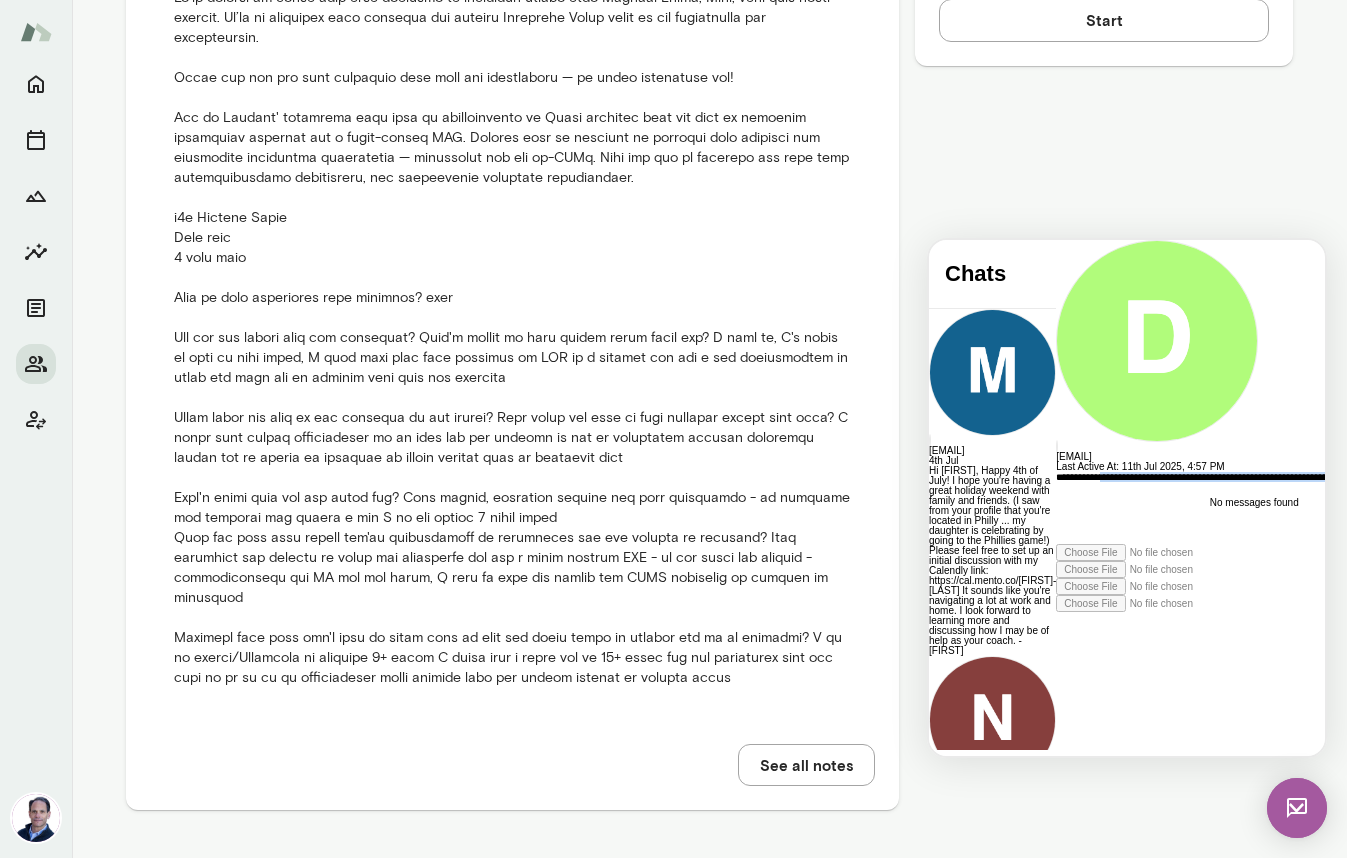 drag, startPoint x: 1214, startPoint y: 679, endPoint x: 1031, endPoint y: 656, distance: 184.4397 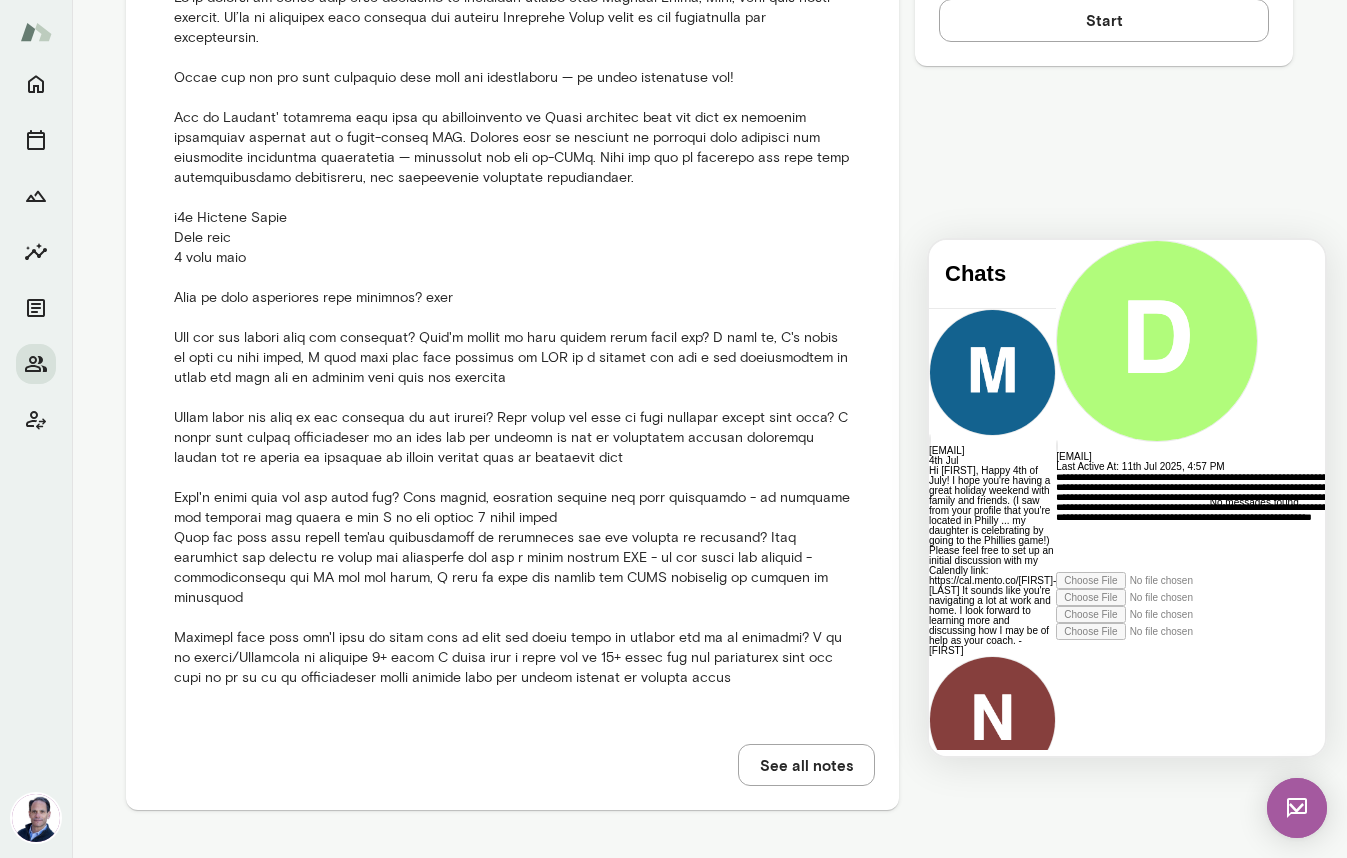 scroll, scrollTop: 114, scrollLeft: 0, axis: vertical 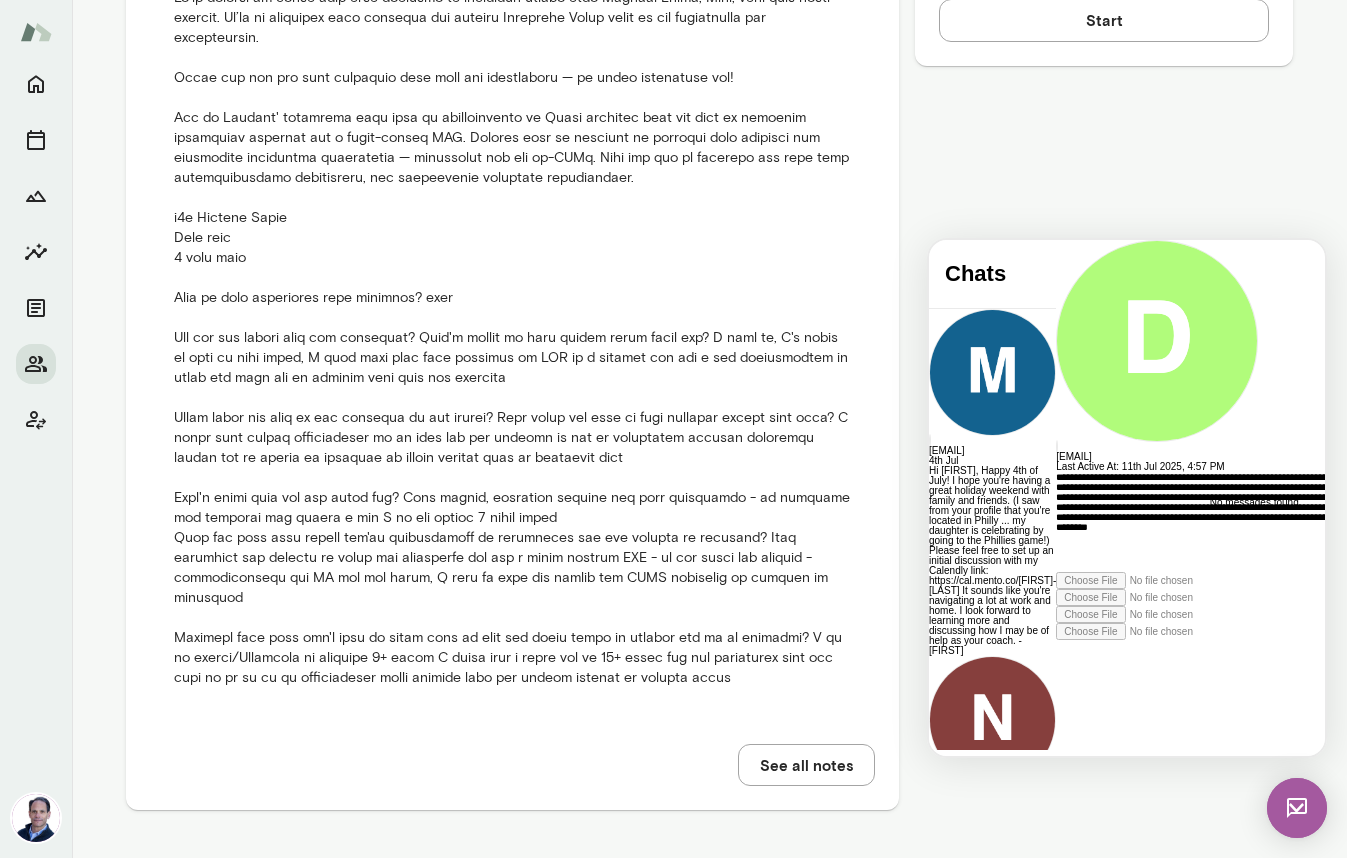 click on "**********" at bounding box center (1237, 522) 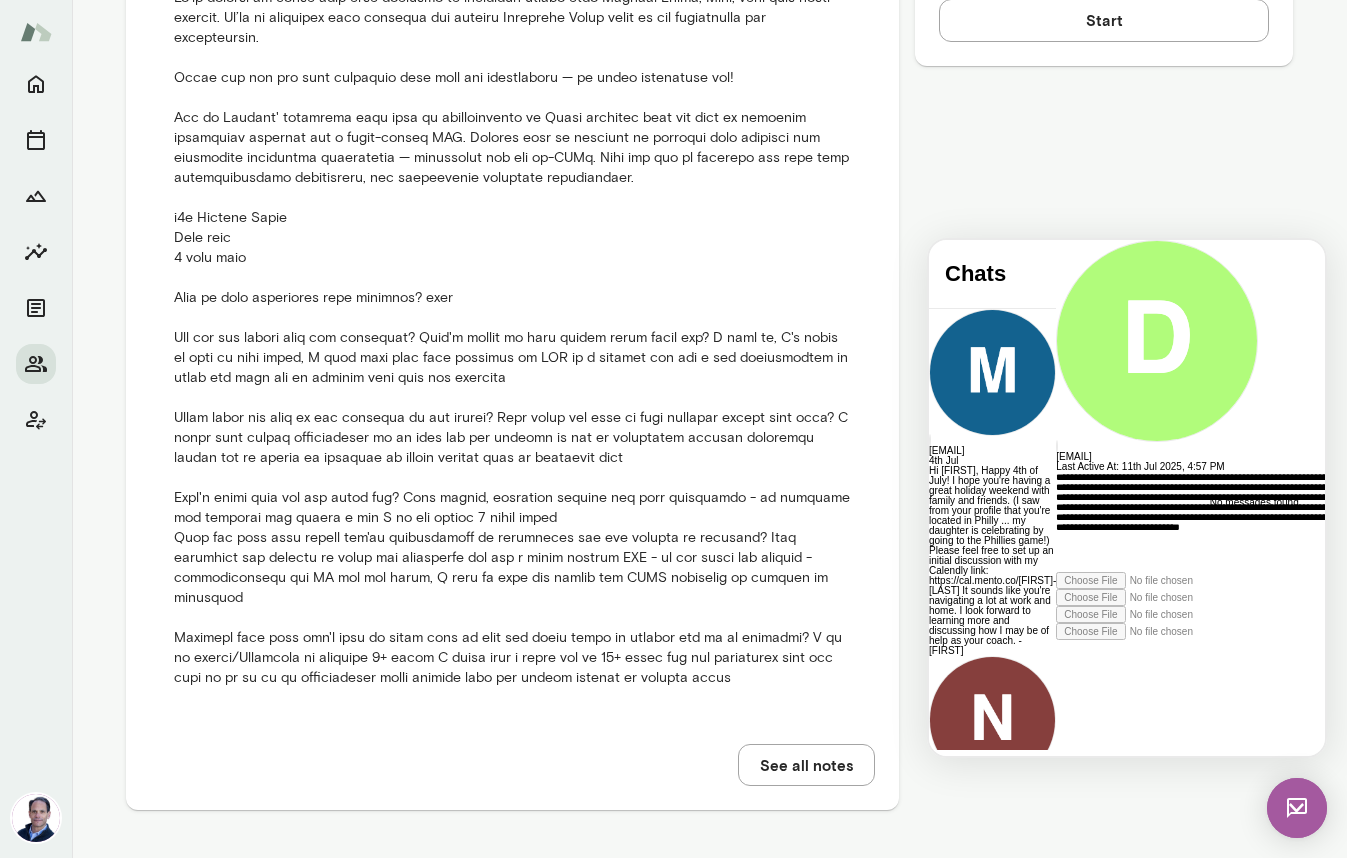 scroll, scrollTop: 16, scrollLeft: 0, axis: vertical 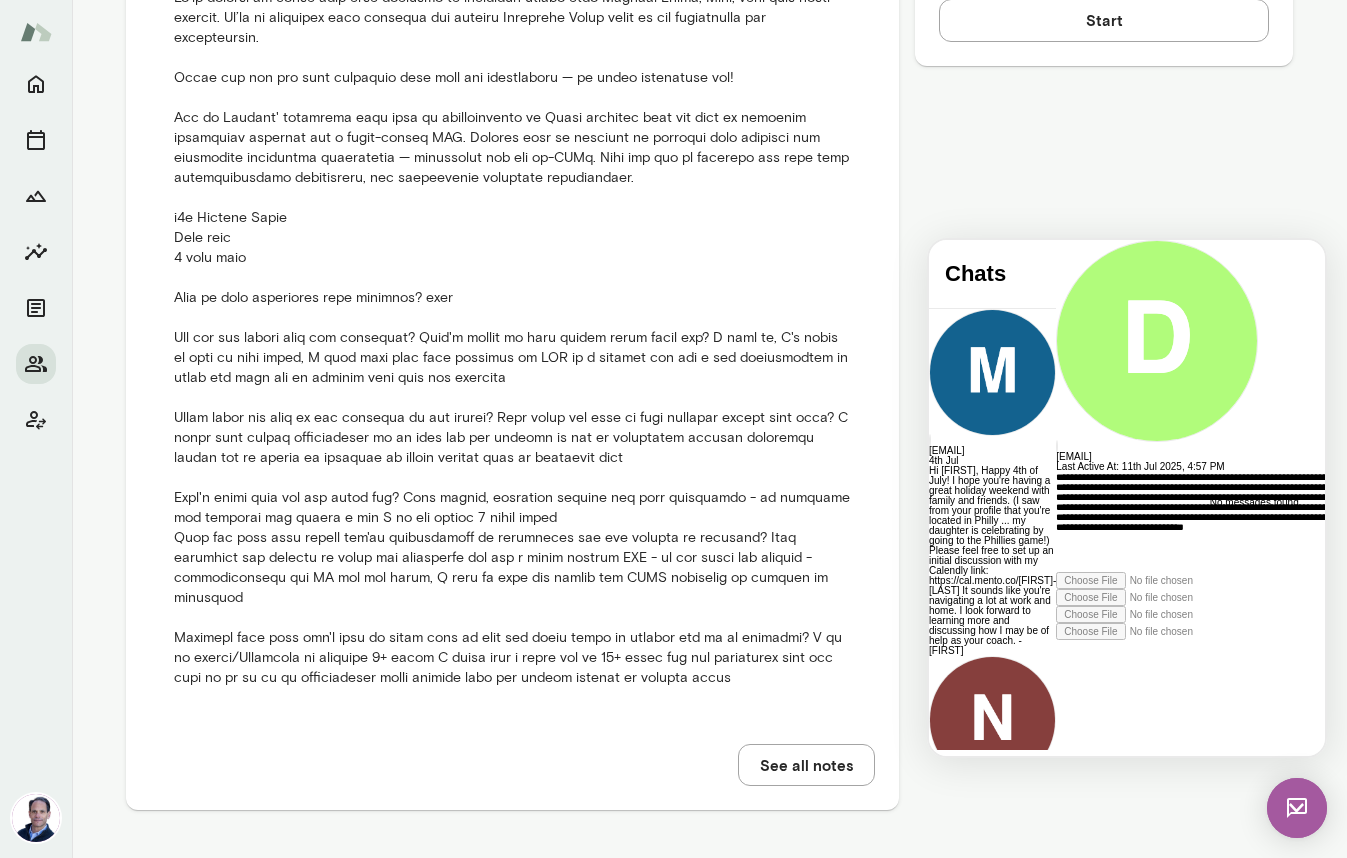 click on "**********" at bounding box center [1237, 522] 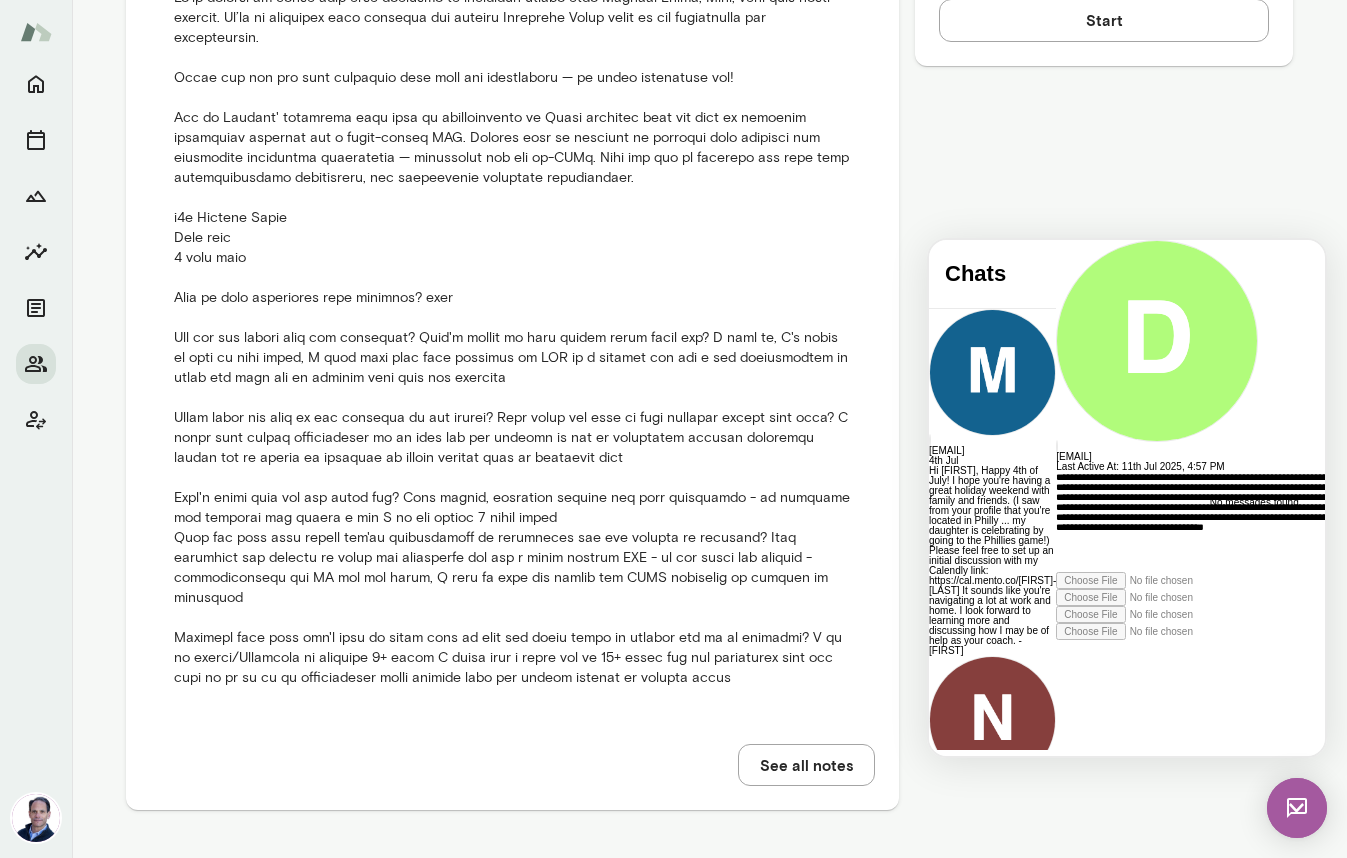 click on "**********" at bounding box center [1237, 522] 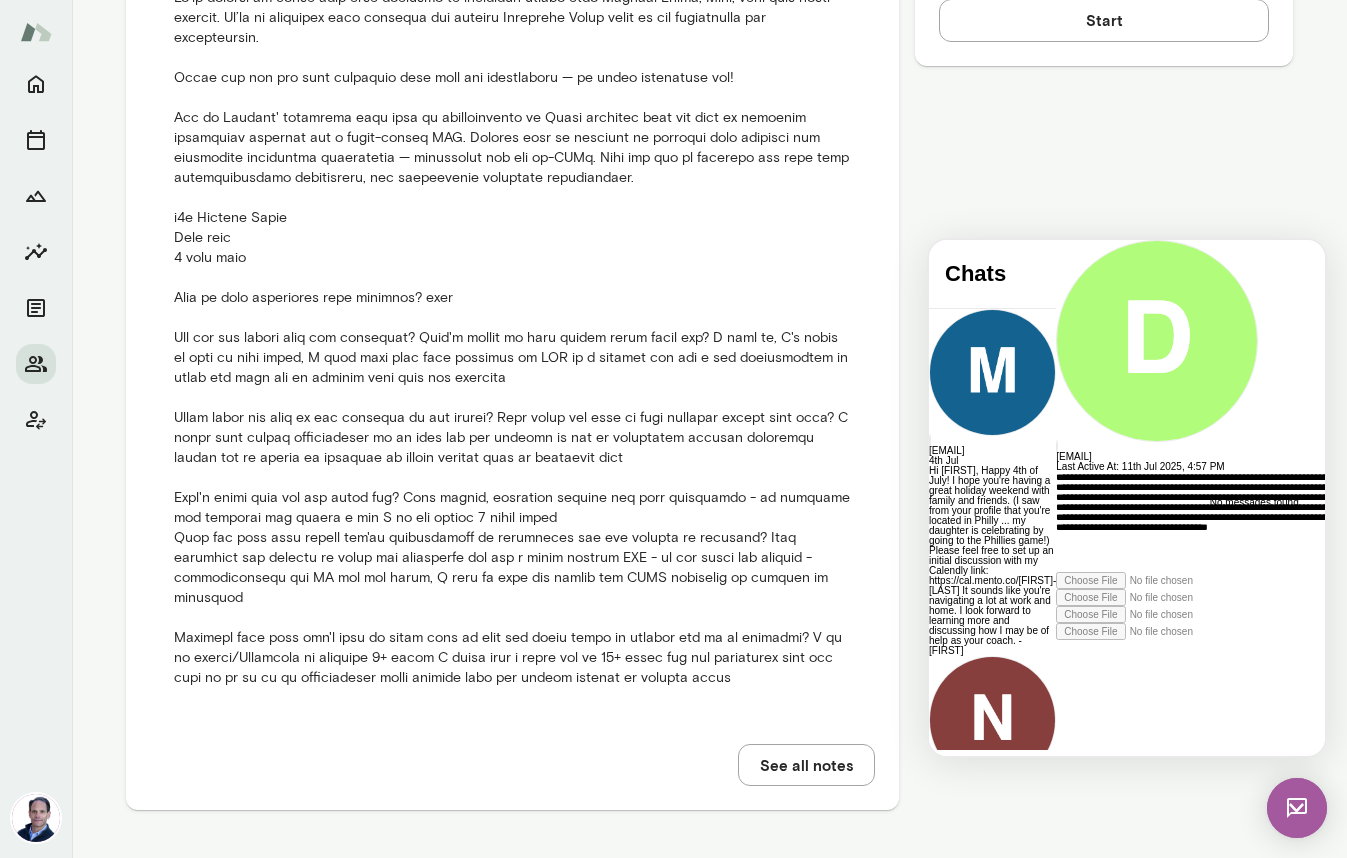 scroll, scrollTop: 152, scrollLeft: 0, axis: vertical 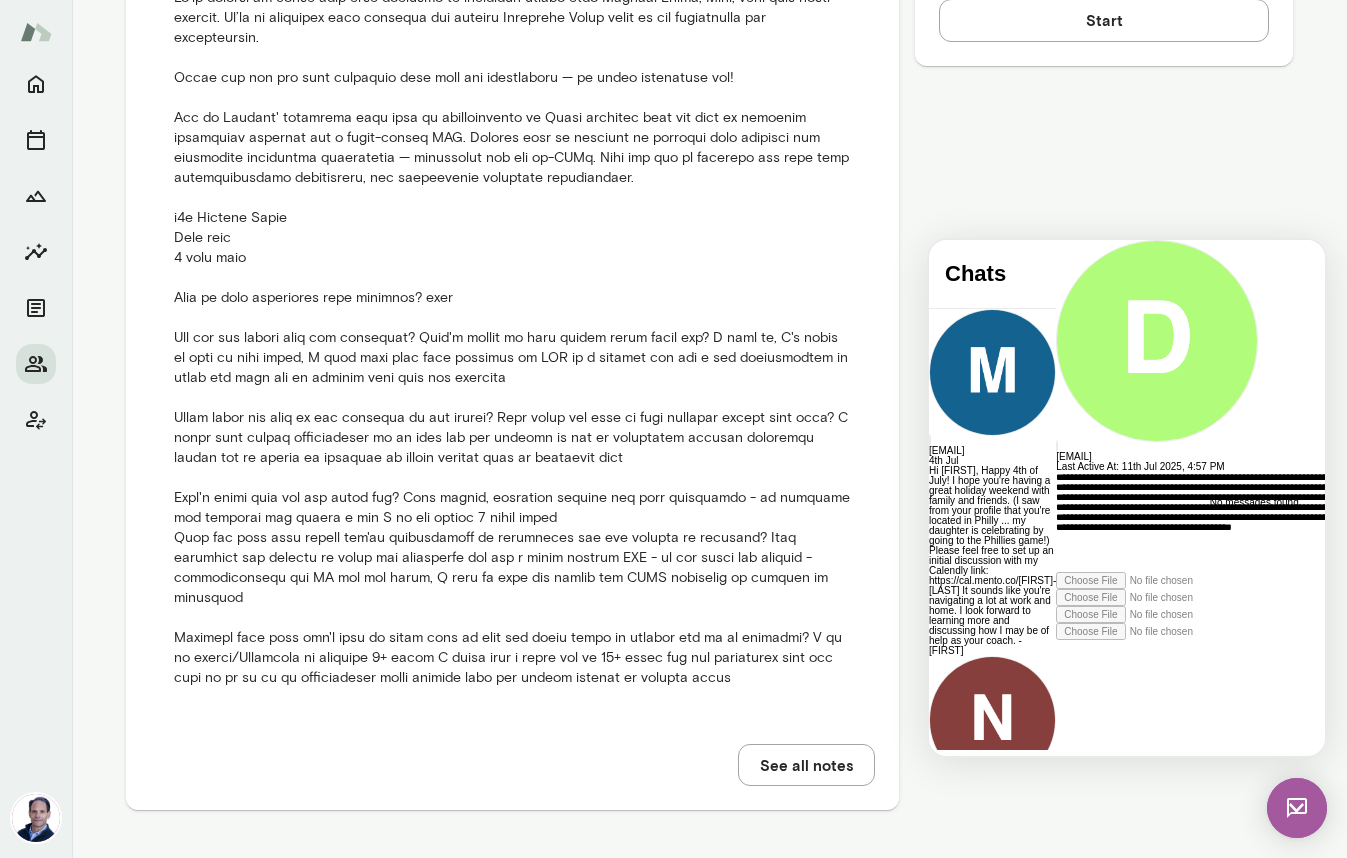 click at bounding box center [1056, 640] 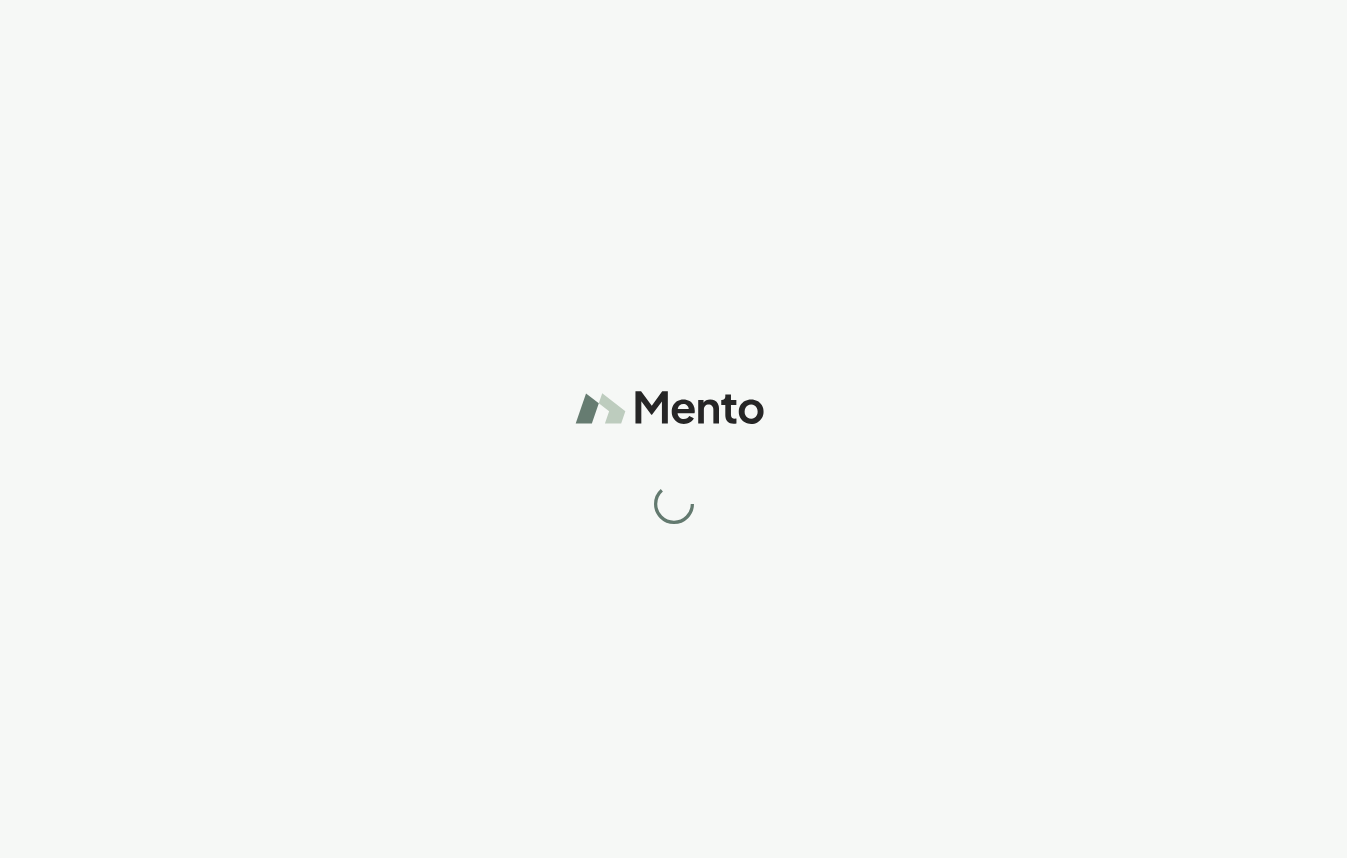 scroll, scrollTop: 0, scrollLeft: 0, axis: both 